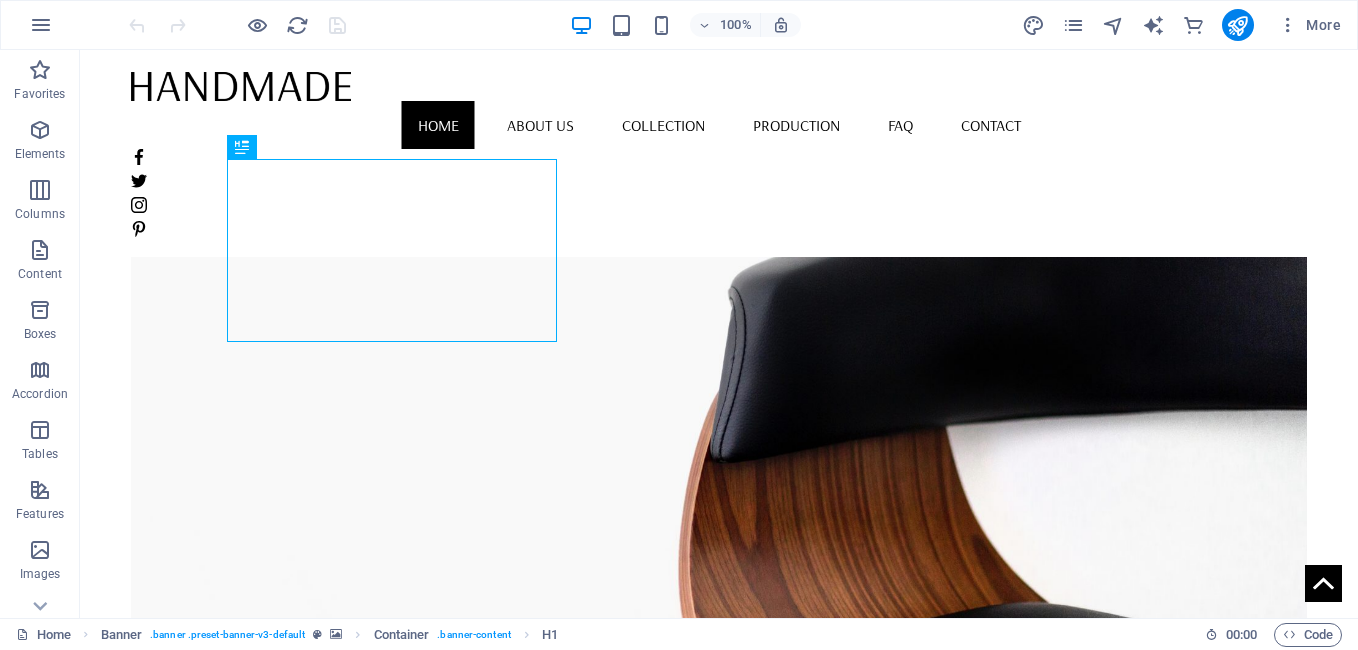 scroll, scrollTop: 0, scrollLeft: 0, axis: both 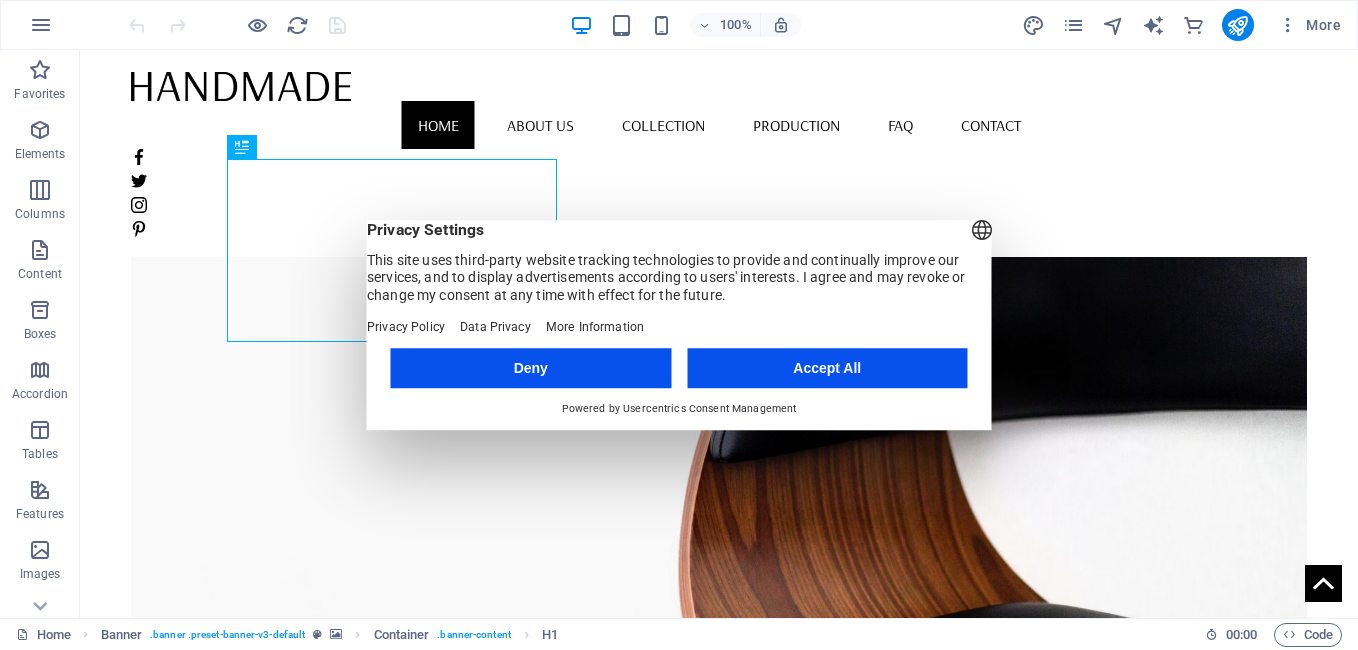 click on "Deny" at bounding box center (531, 368) 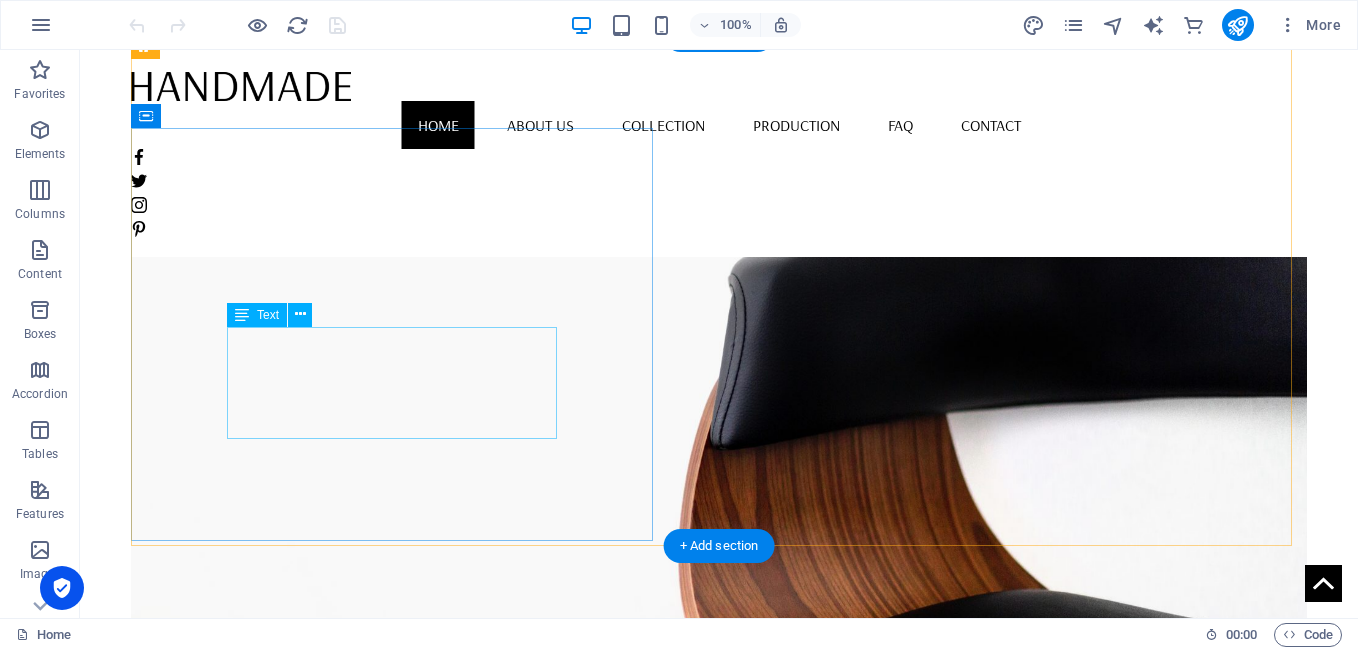 scroll, scrollTop: 15, scrollLeft: 0, axis: vertical 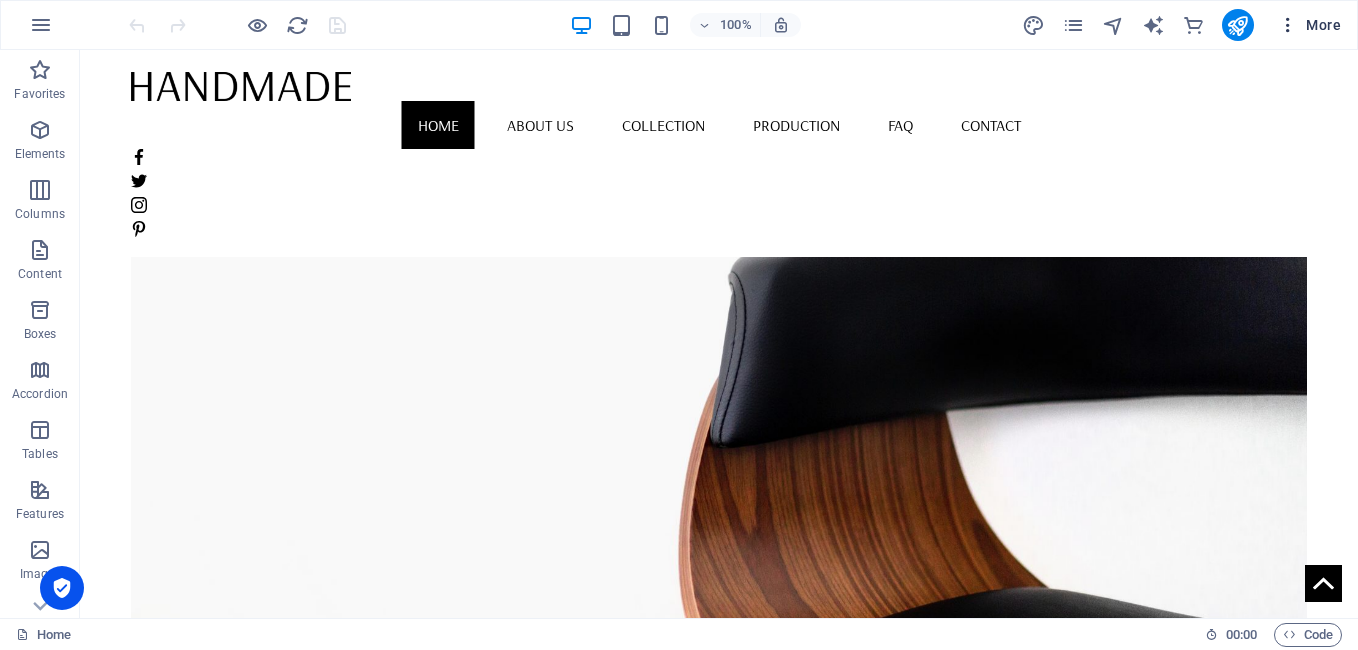 click at bounding box center [1288, 25] 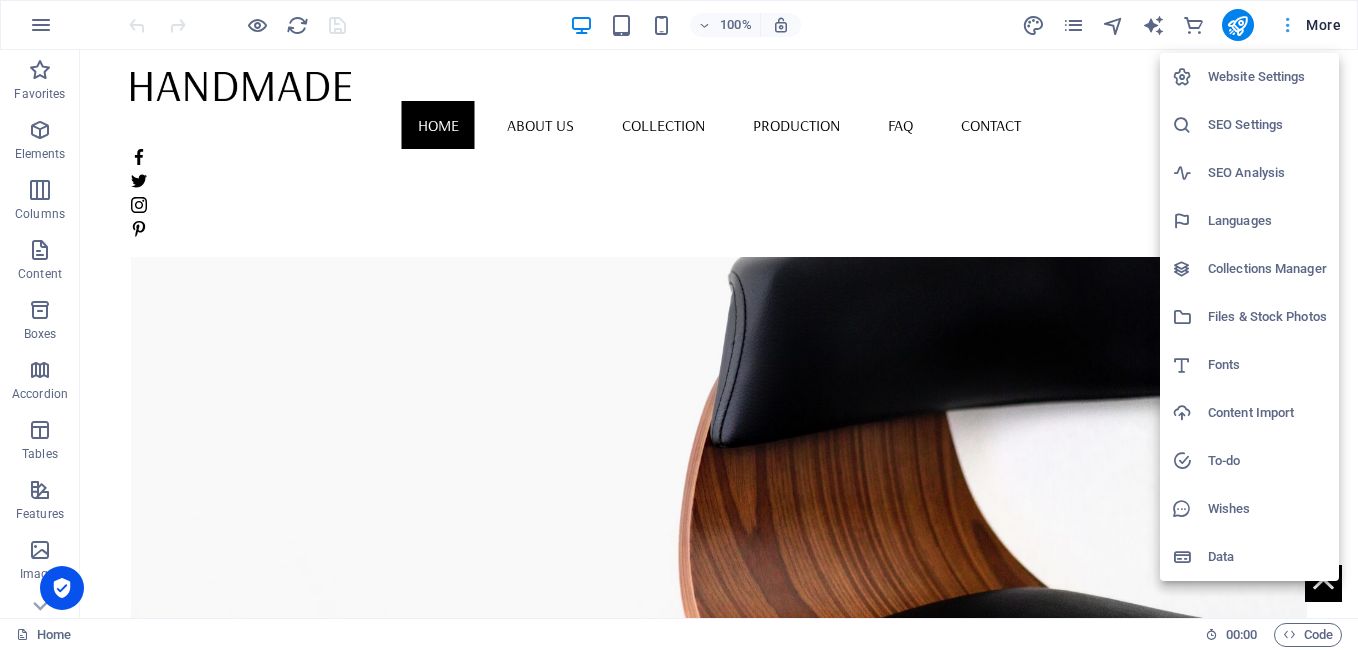 click at bounding box center [679, 325] 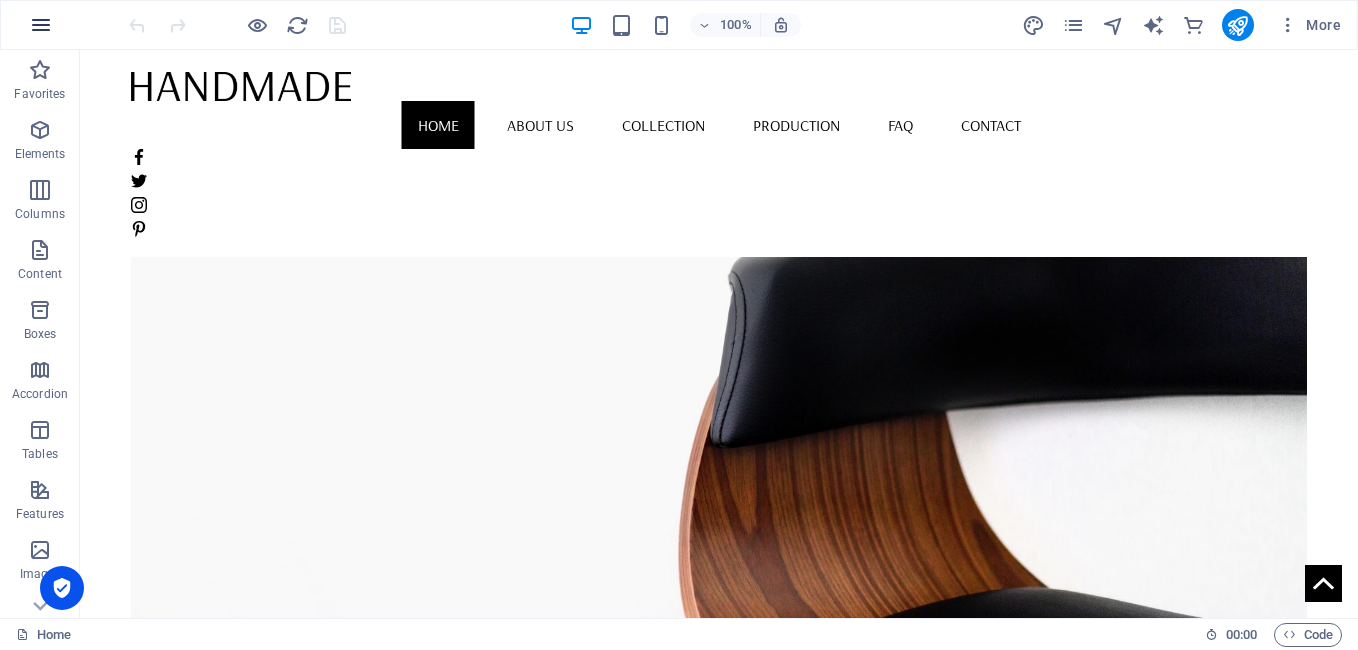 click at bounding box center (41, 25) 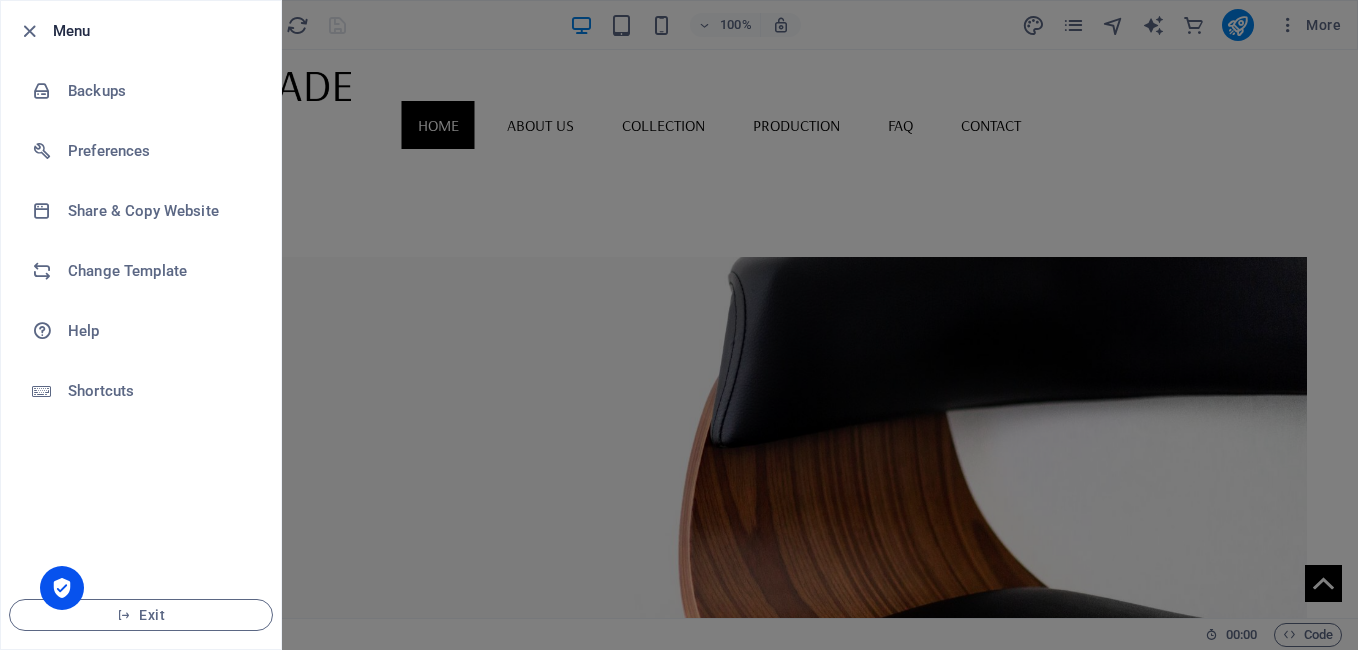 click at bounding box center [679, 325] 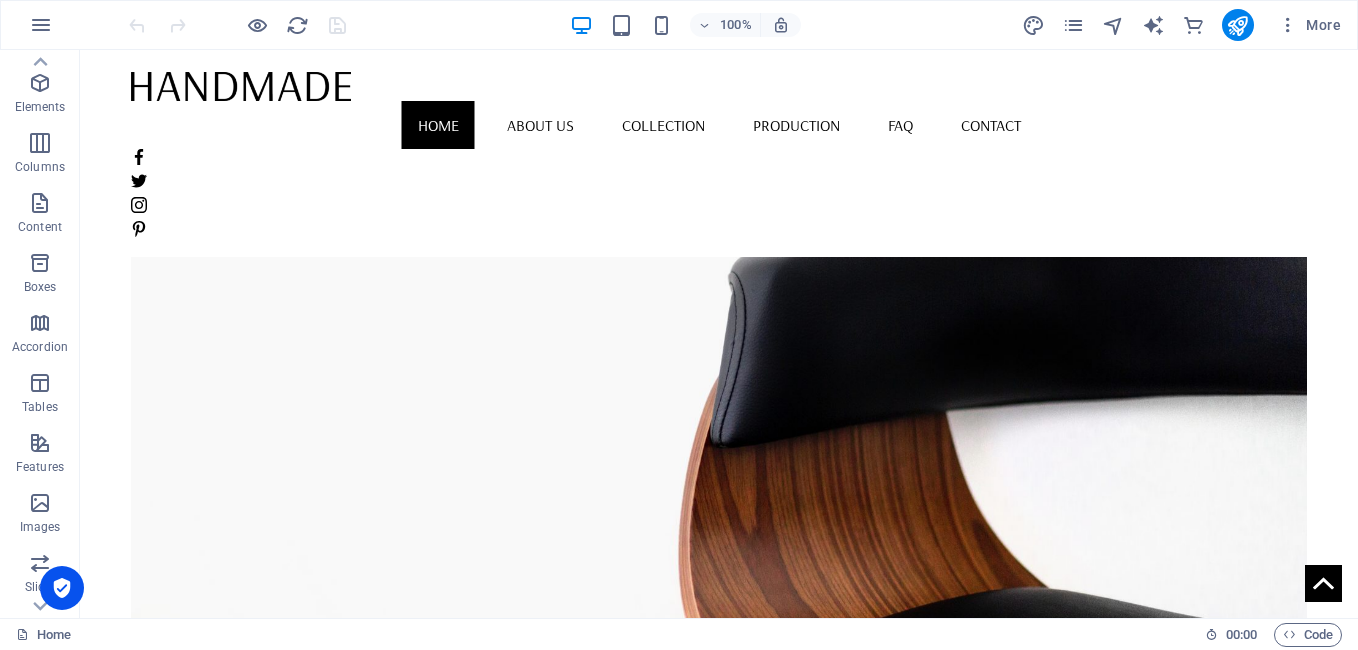 scroll, scrollTop: 0, scrollLeft: 0, axis: both 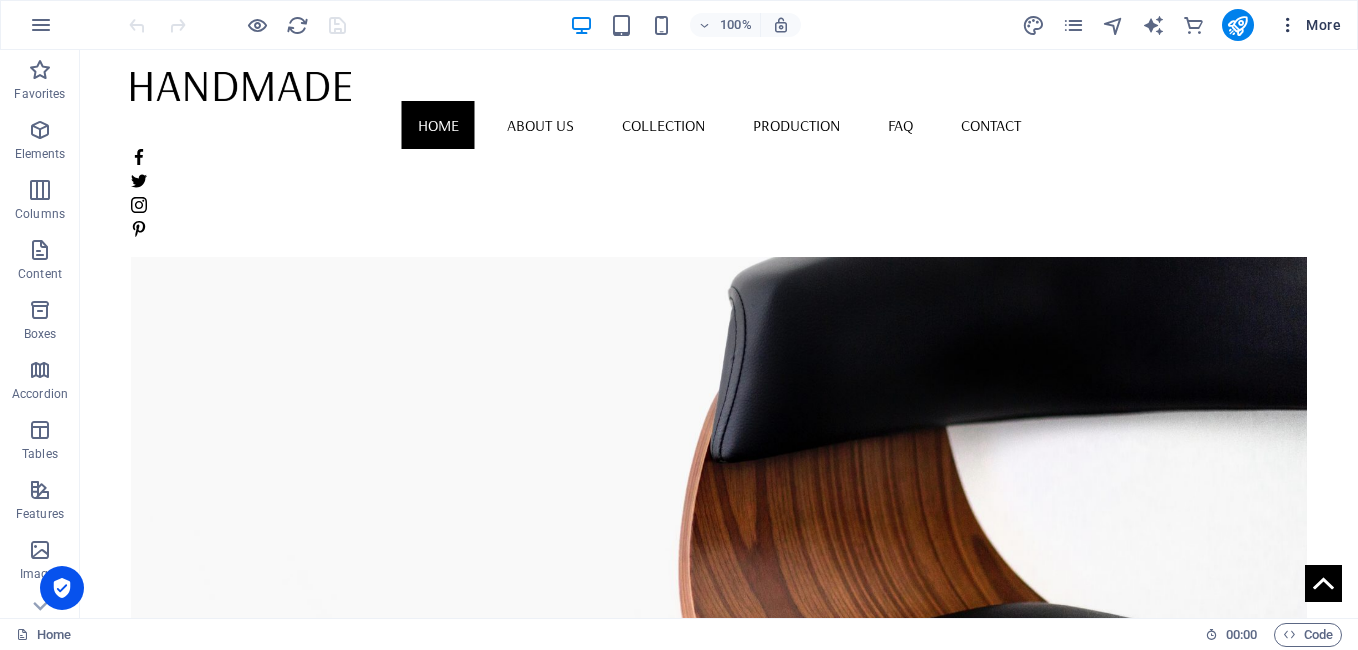 click at bounding box center [1288, 25] 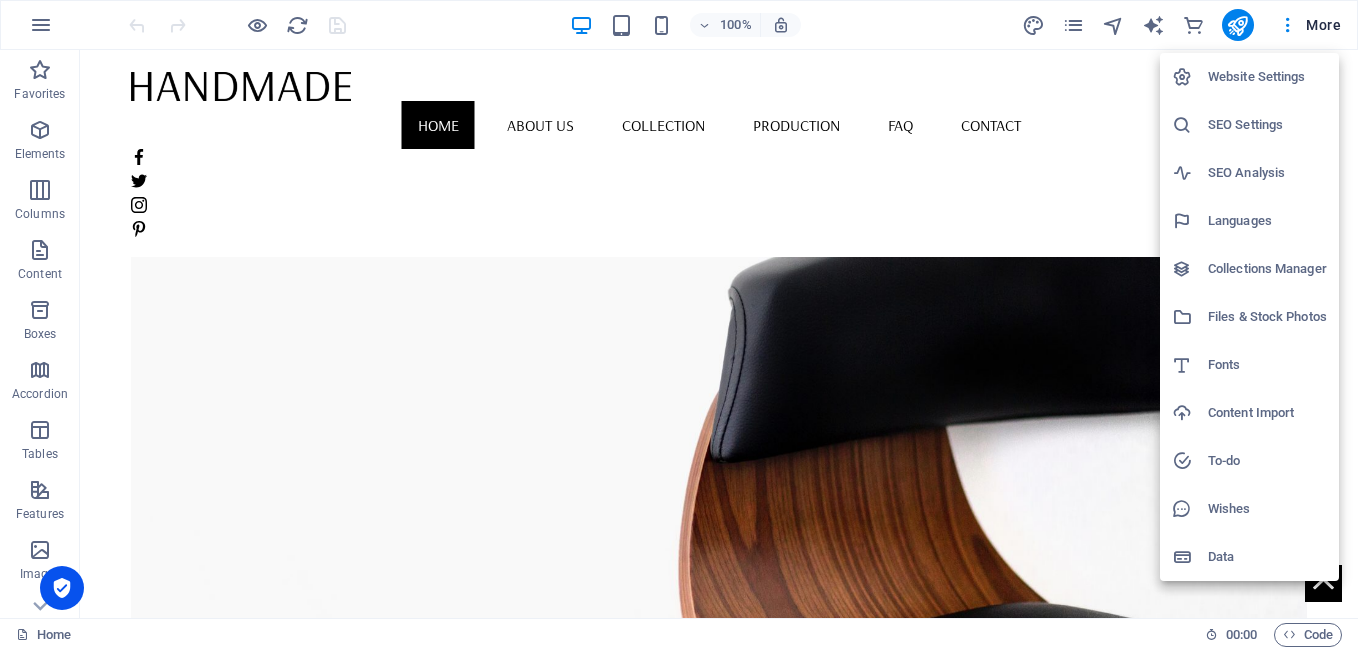 click at bounding box center [679, 325] 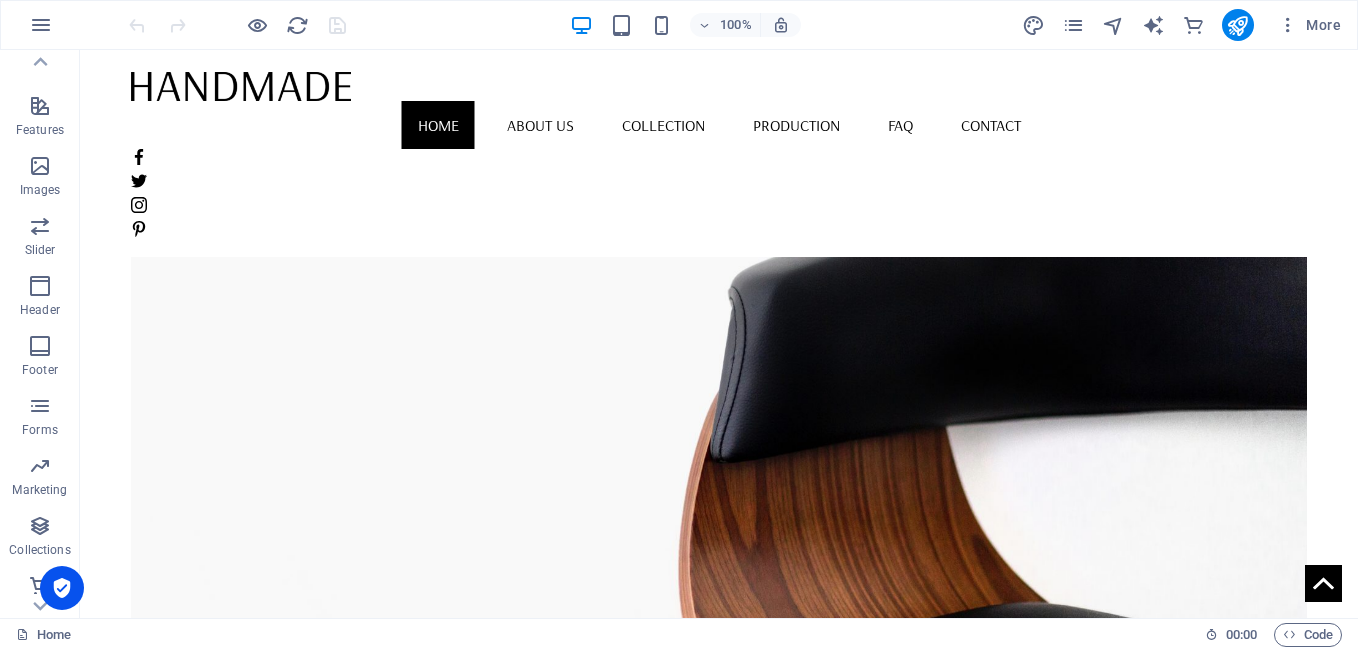 scroll, scrollTop: 392, scrollLeft: 0, axis: vertical 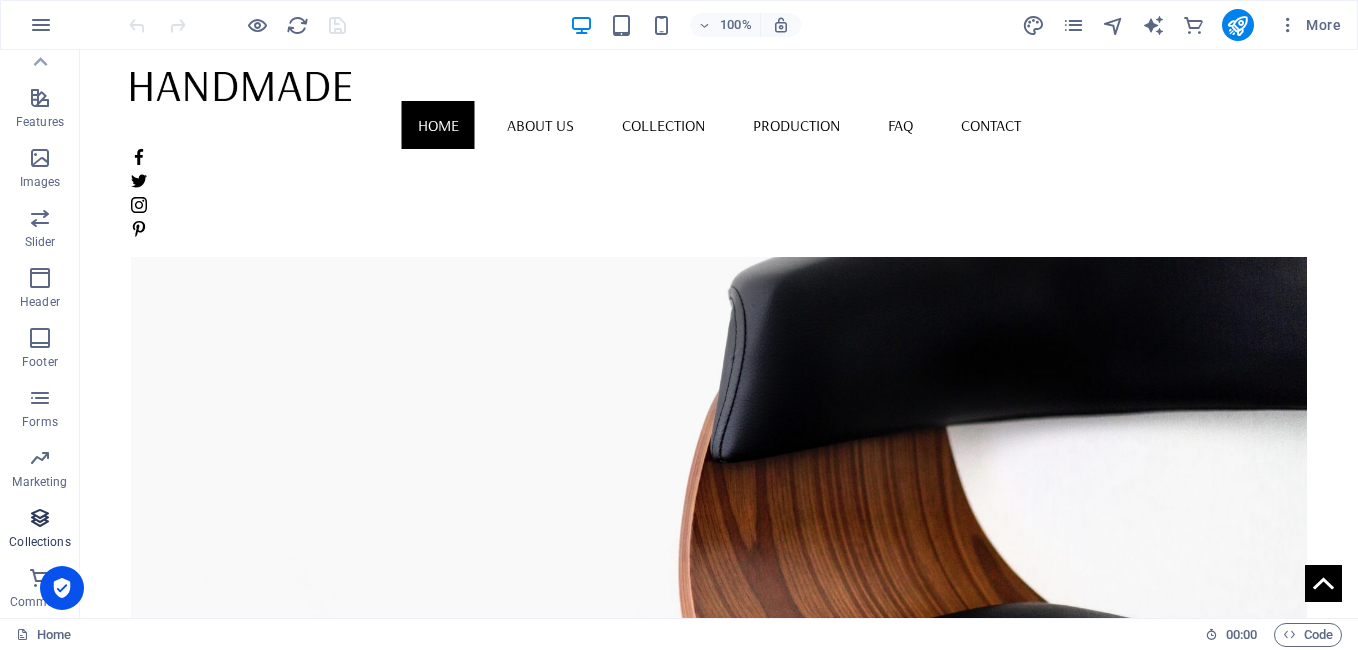 click at bounding box center [40, 518] 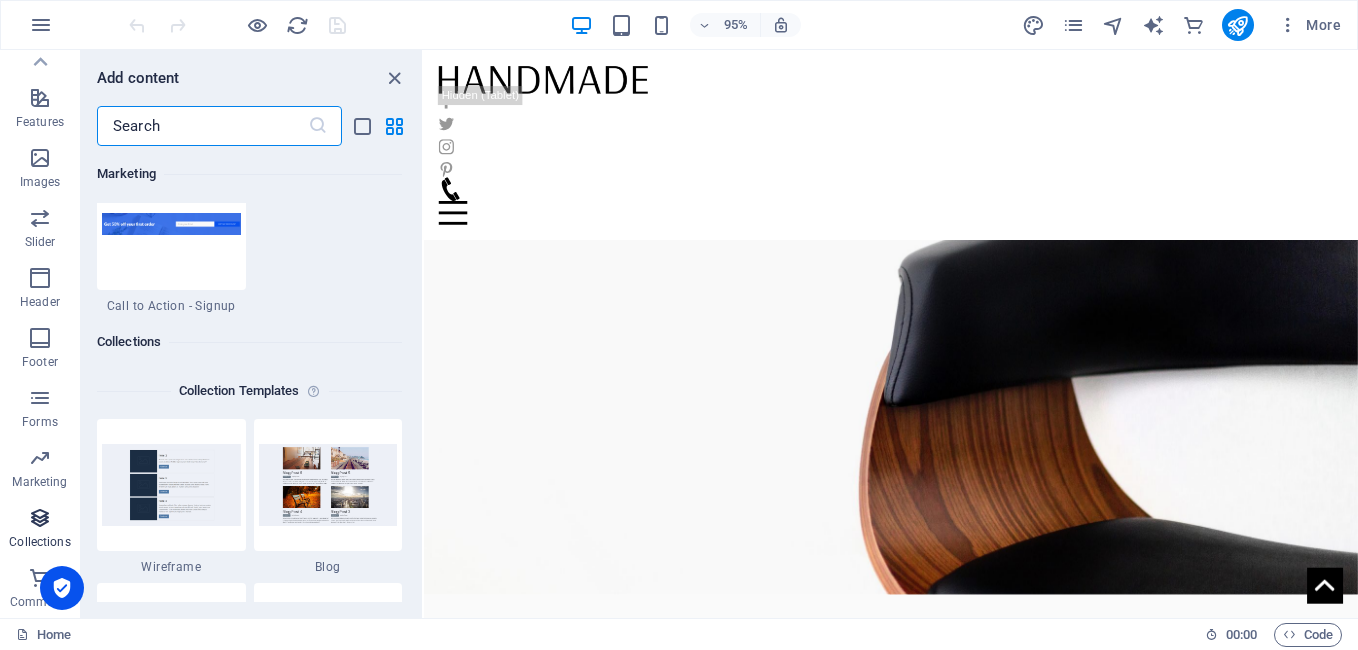 scroll, scrollTop: 18142, scrollLeft: 0, axis: vertical 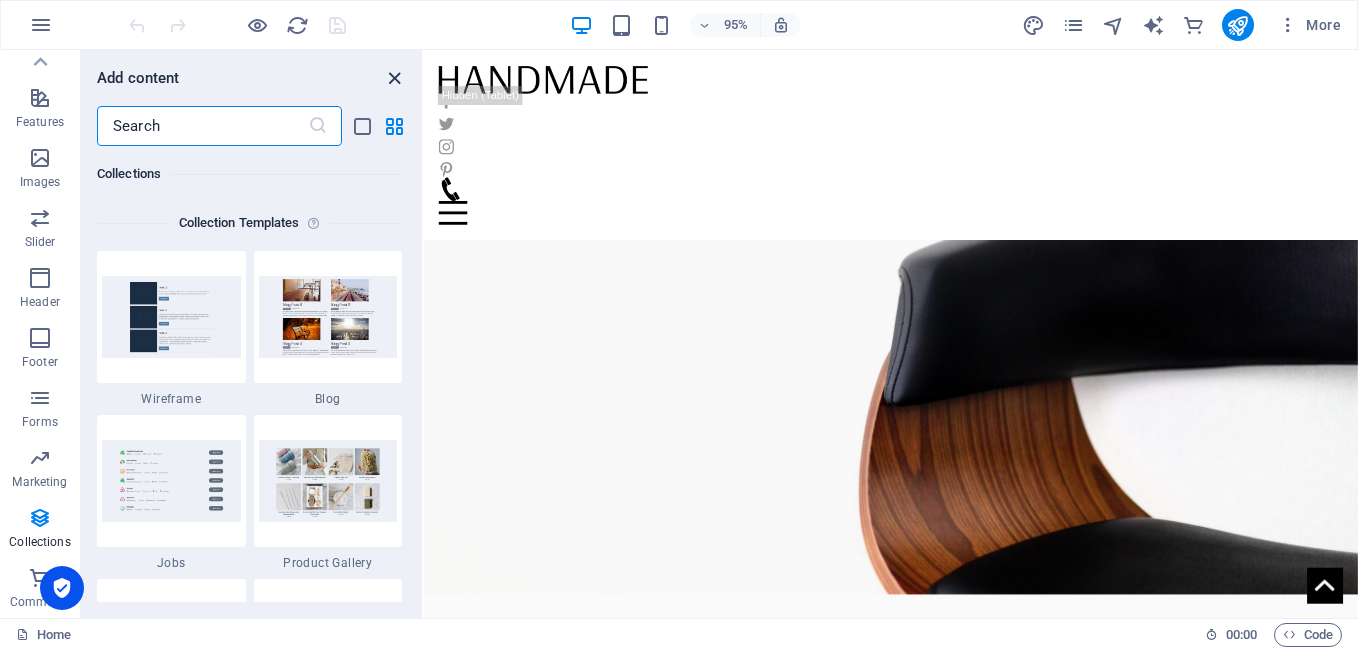 click at bounding box center (394, 78) 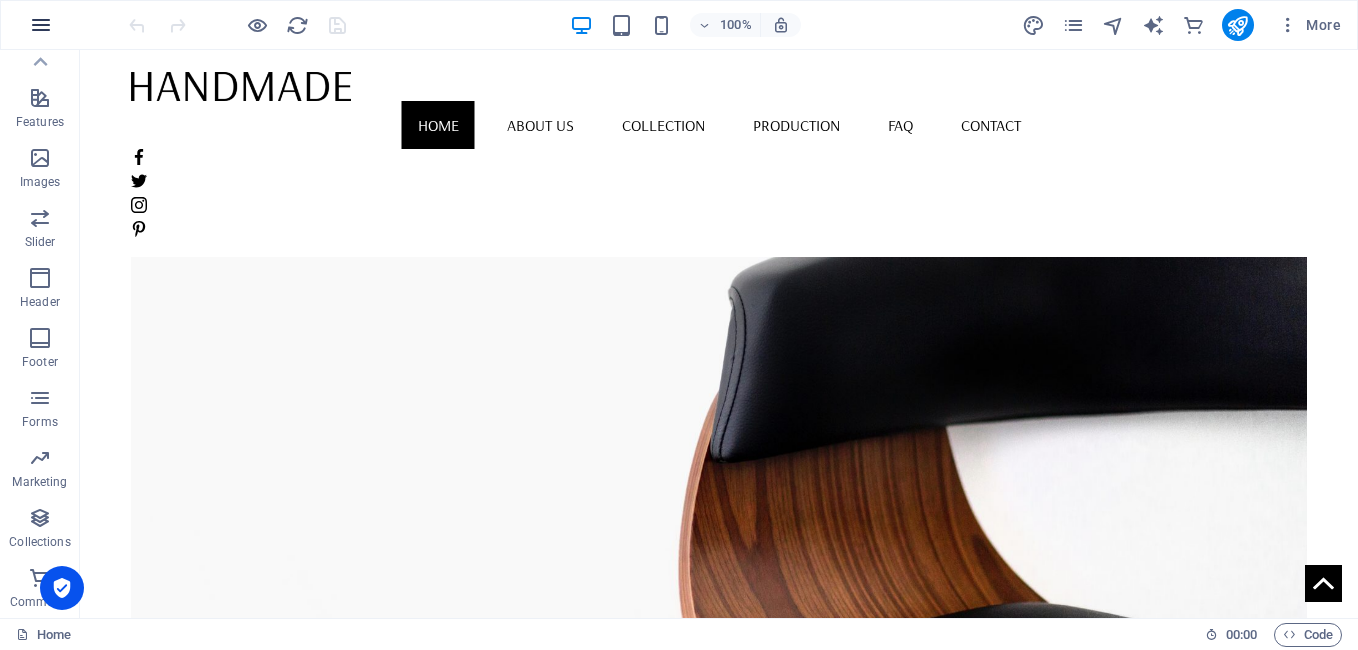 click at bounding box center (41, 25) 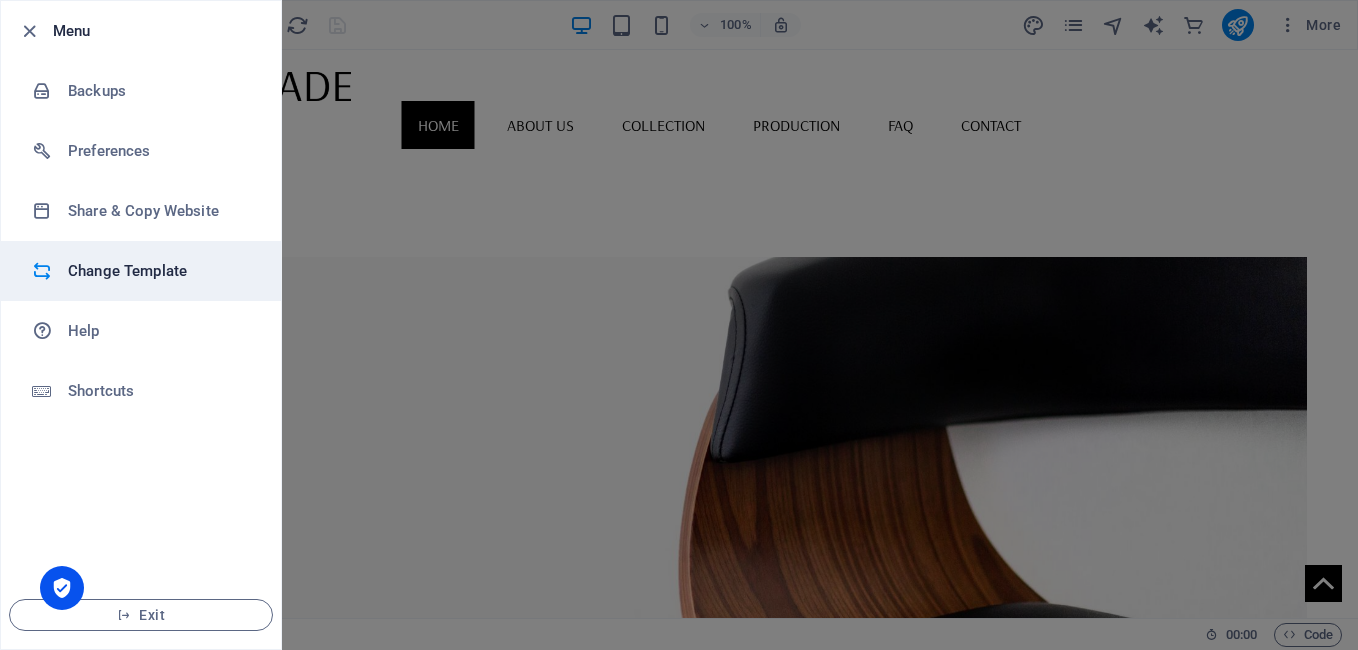 click on "Change Template" at bounding box center (141, 271) 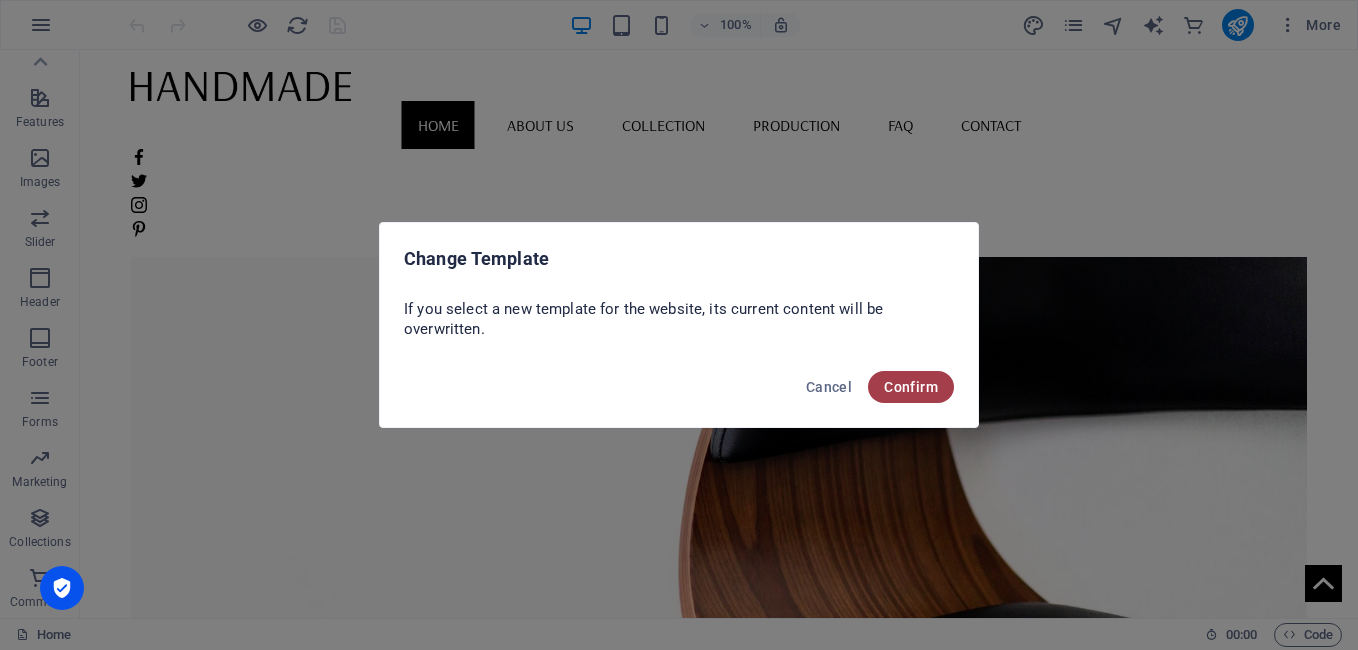 click on "Confirm" at bounding box center [911, 387] 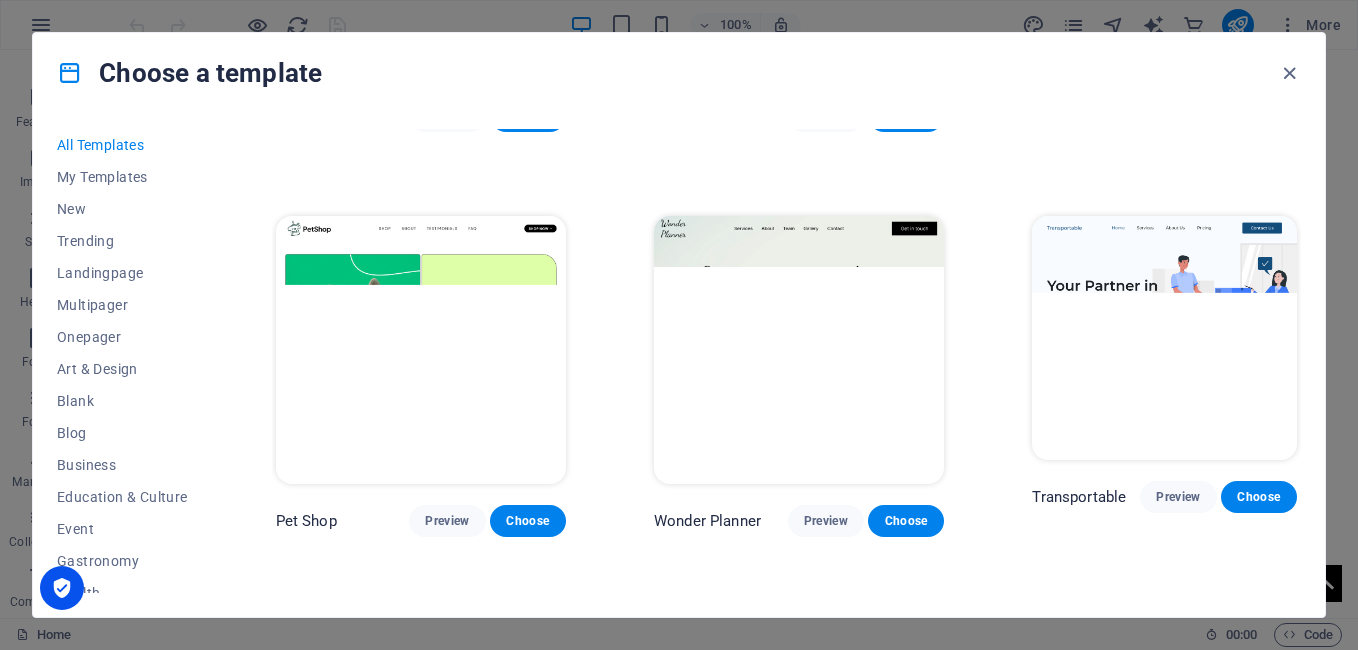 scroll, scrollTop: 725, scrollLeft: 0, axis: vertical 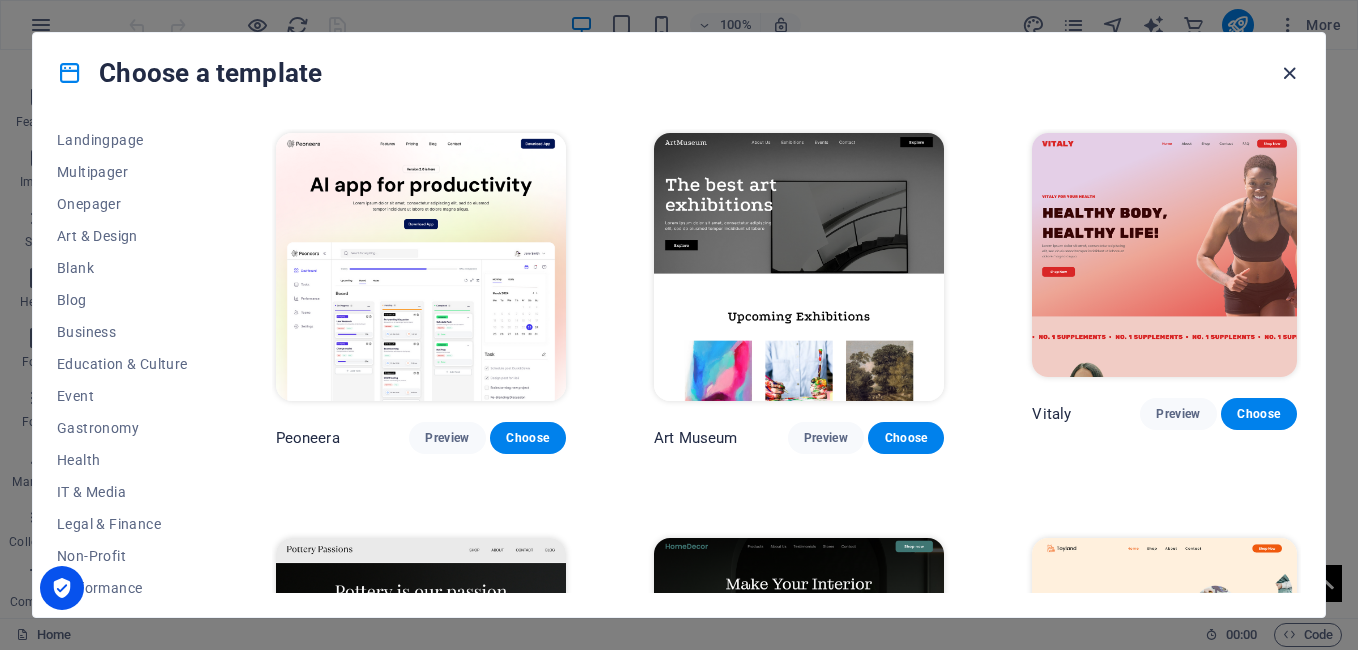click at bounding box center (1289, 73) 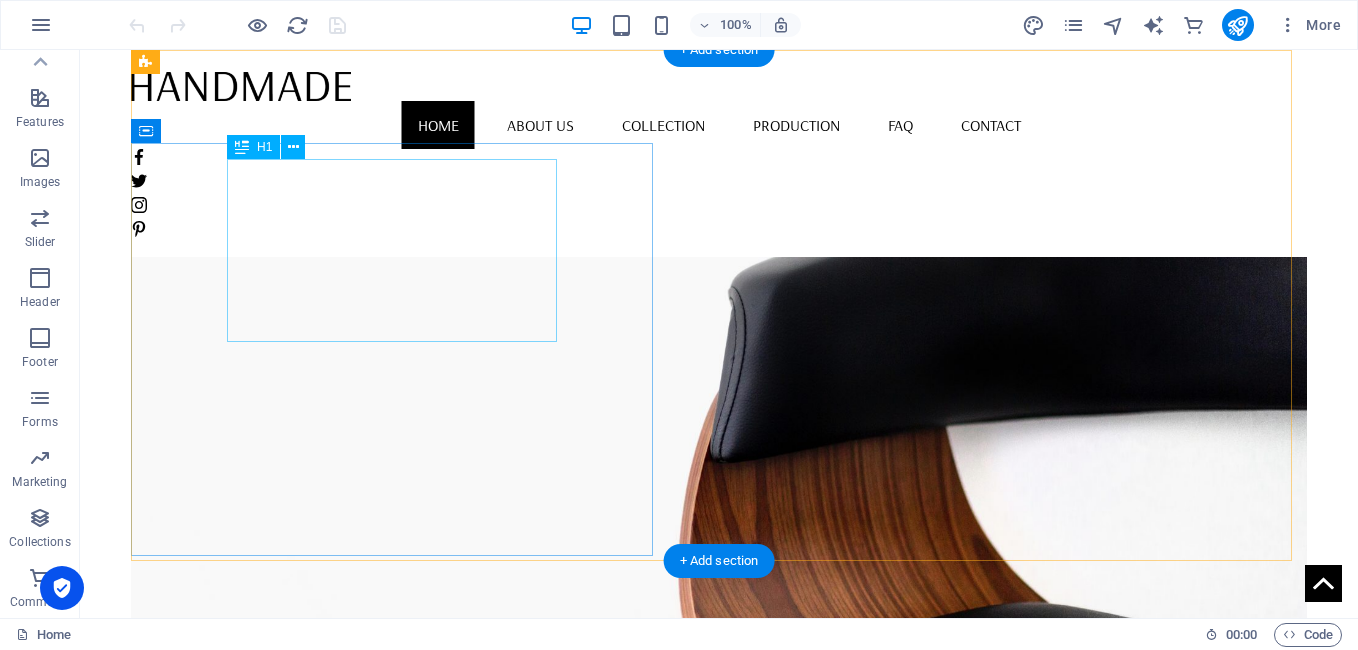 drag, startPoint x: 410, startPoint y: 264, endPoint x: 422, endPoint y: 223, distance: 42.72002 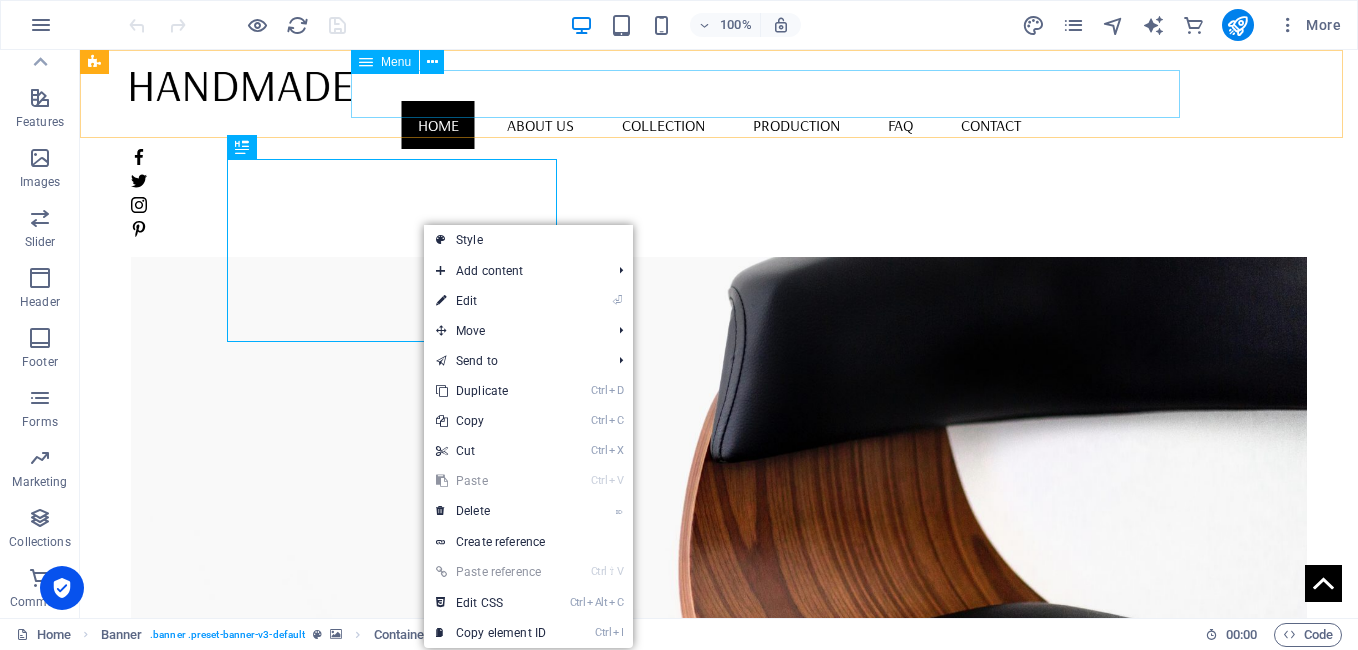 click on "Home About us Collection Production FAQ Contact" at bounding box center (719, 125) 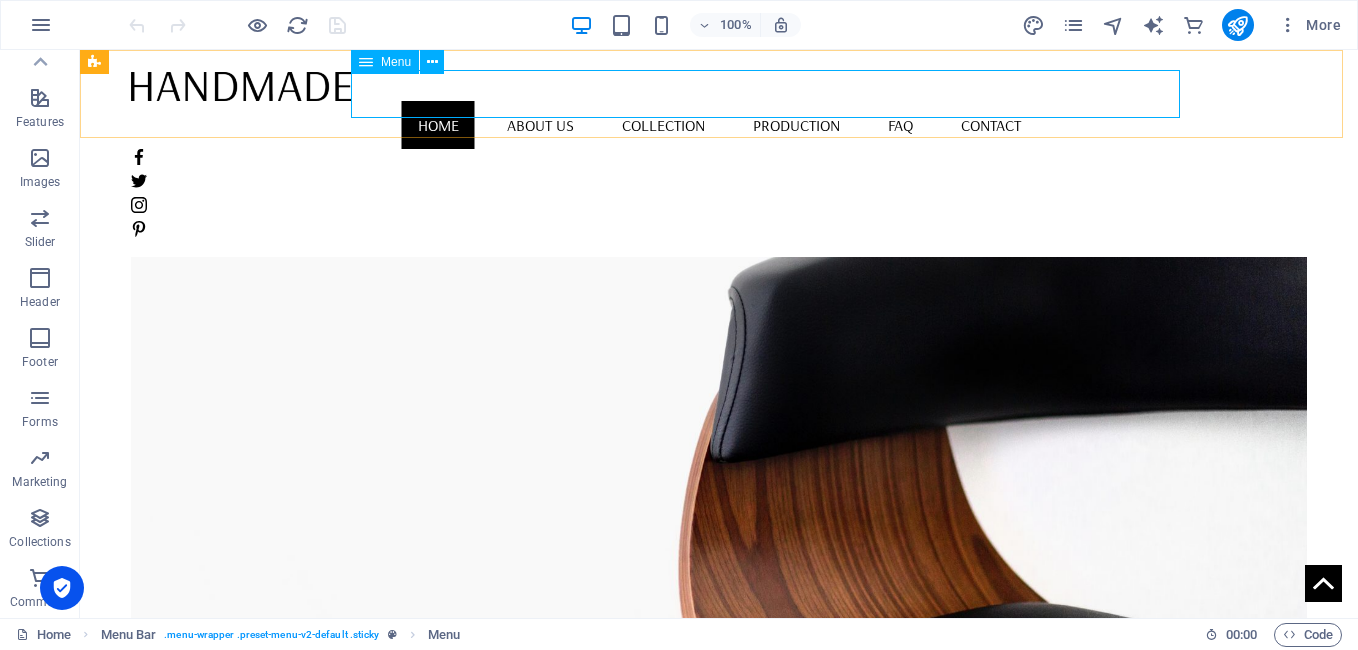 click on "Home About us Collection Production FAQ Contact" at bounding box center (719, 125) 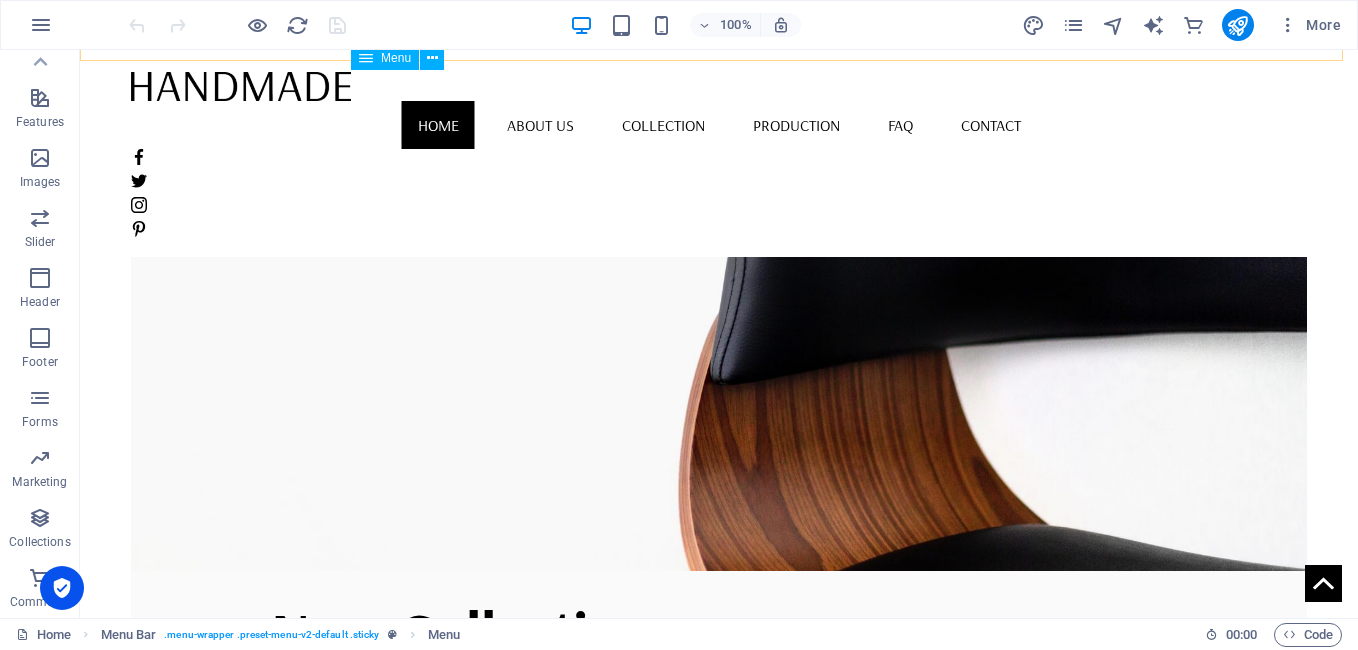 click on "Home About us Collection Production FAQ Contact" at bounding box center (719, 125) 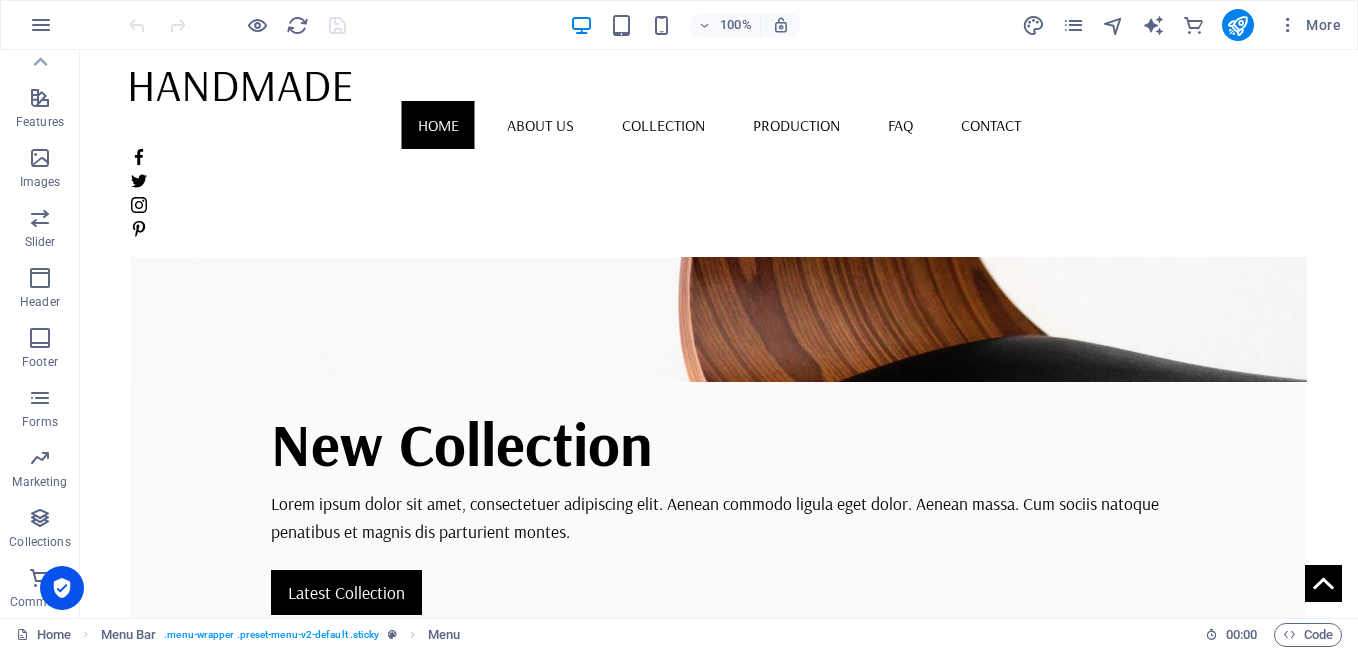 scroll, scrollTop: 307, scrollLeft: 0, axis: vertical 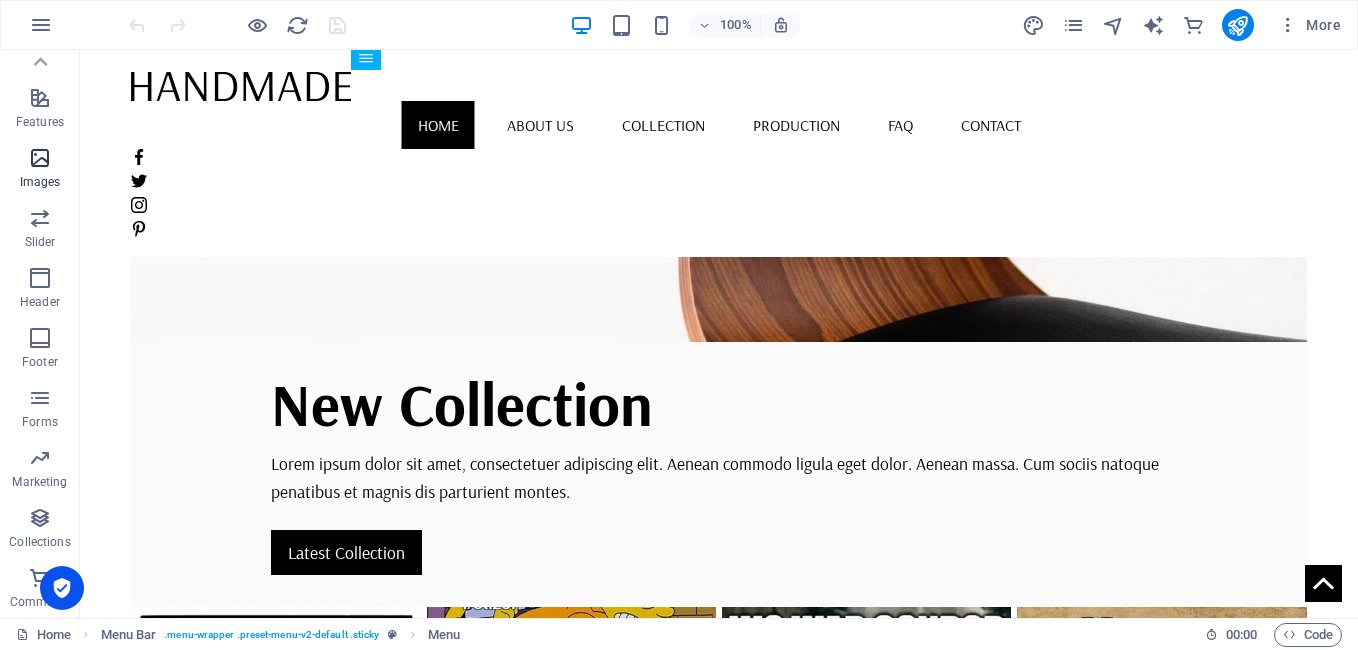 click on "Images" at bounding box center (40, 170) 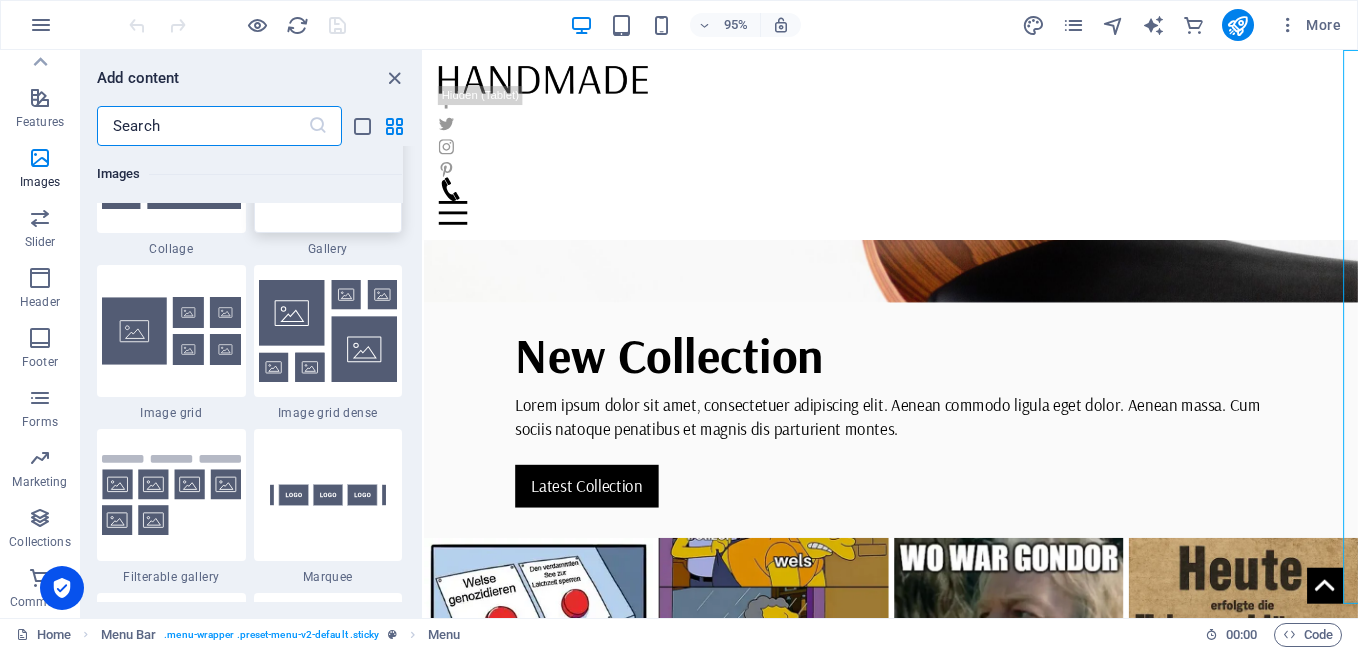 scroll, scrollTop: 10241, scrollLeft: 0, axis: vertical 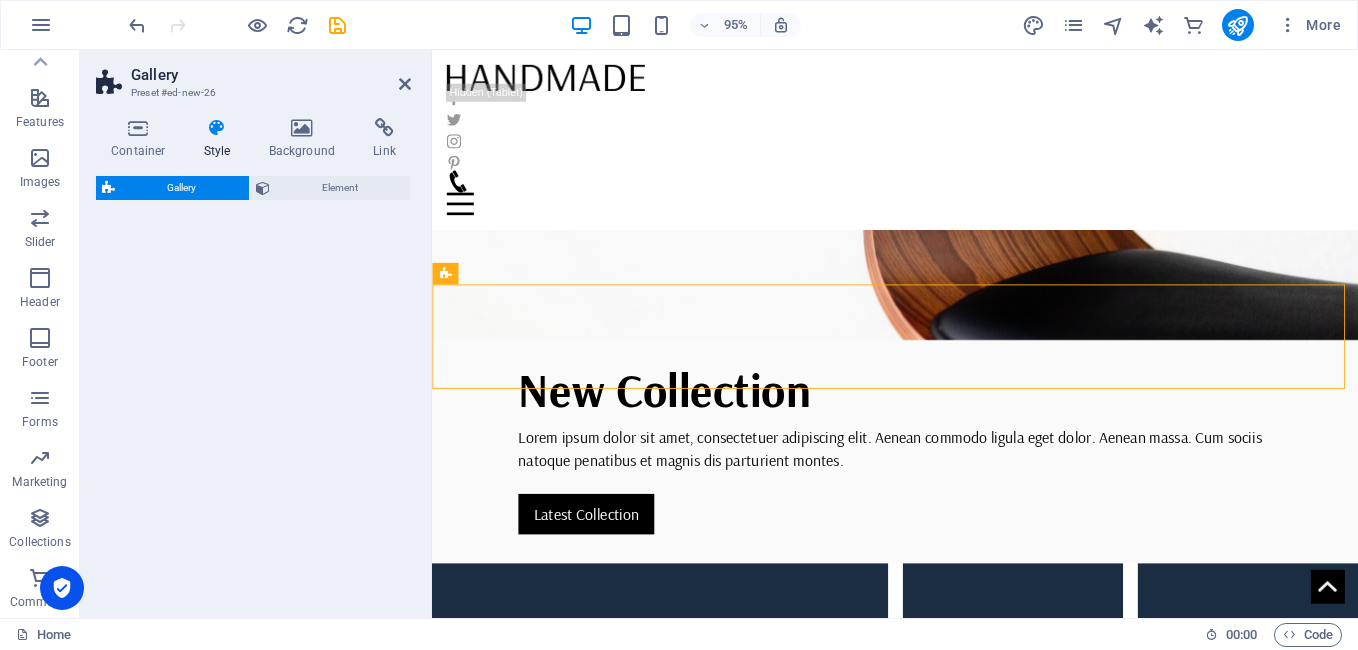 select on "rem" 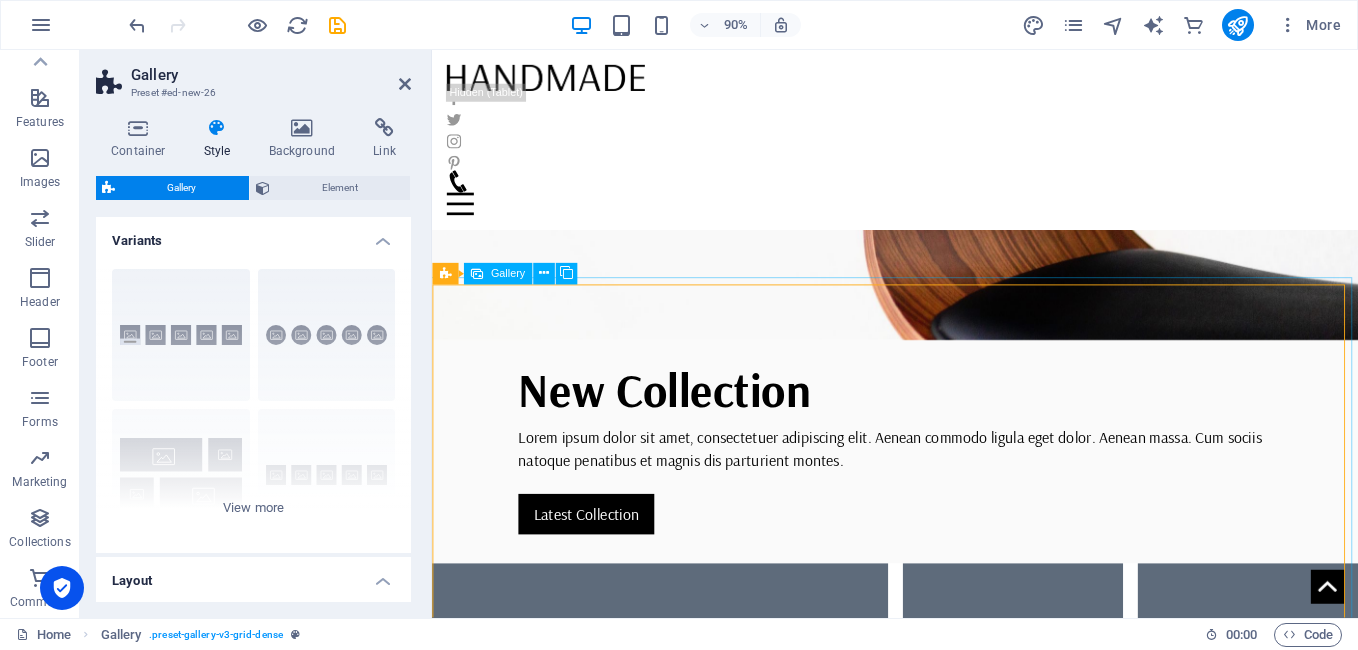 click at bounding box center [685, 874] 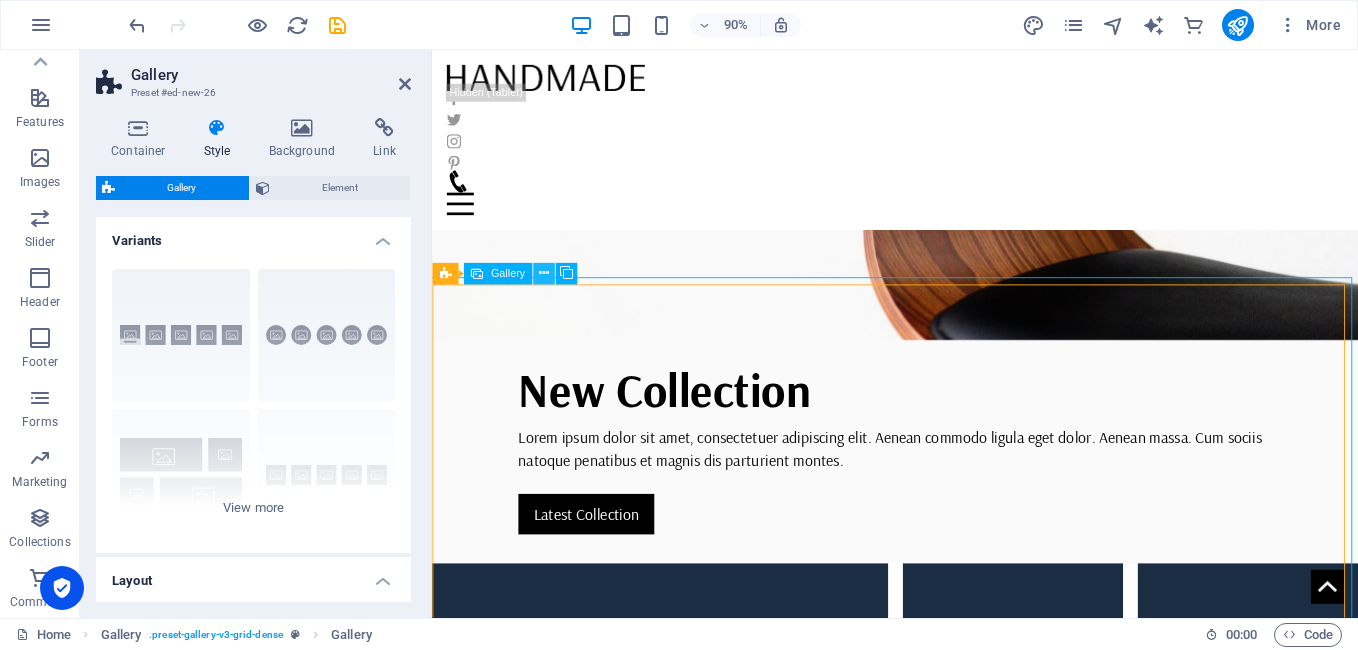 click at bounding box center [544, 274] 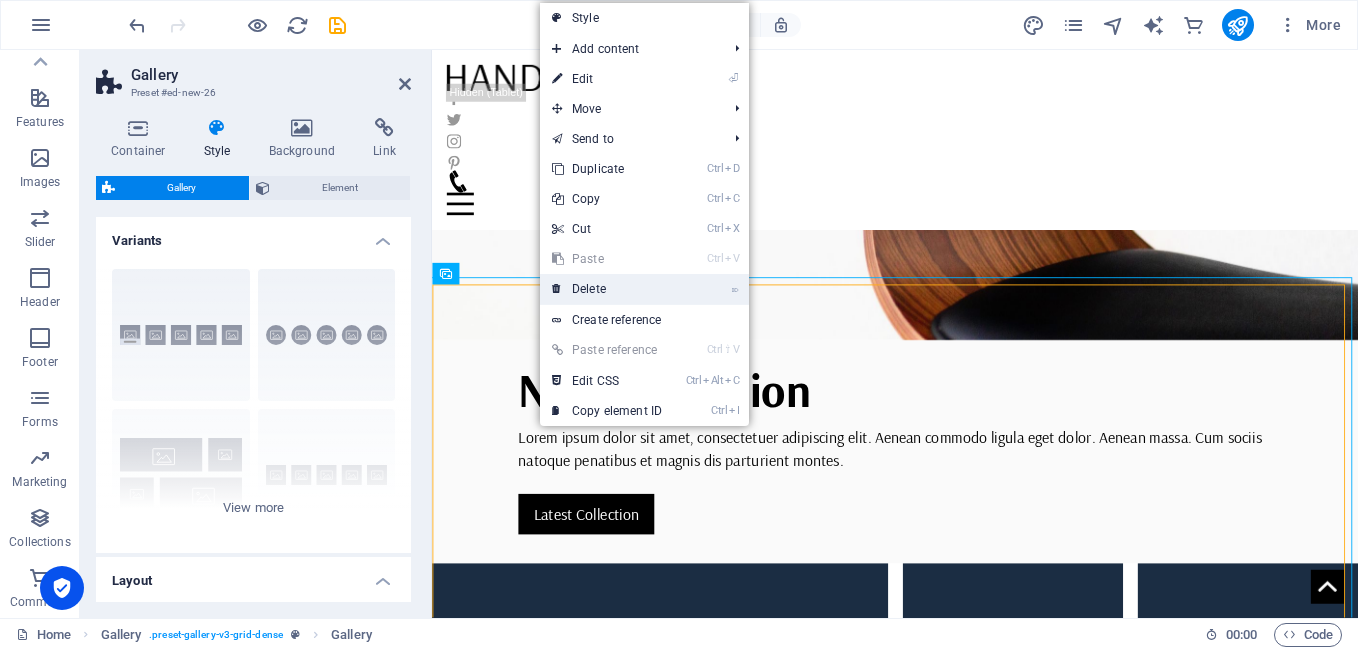 click on "⌦  Delete" at bounding box center [607, 289] 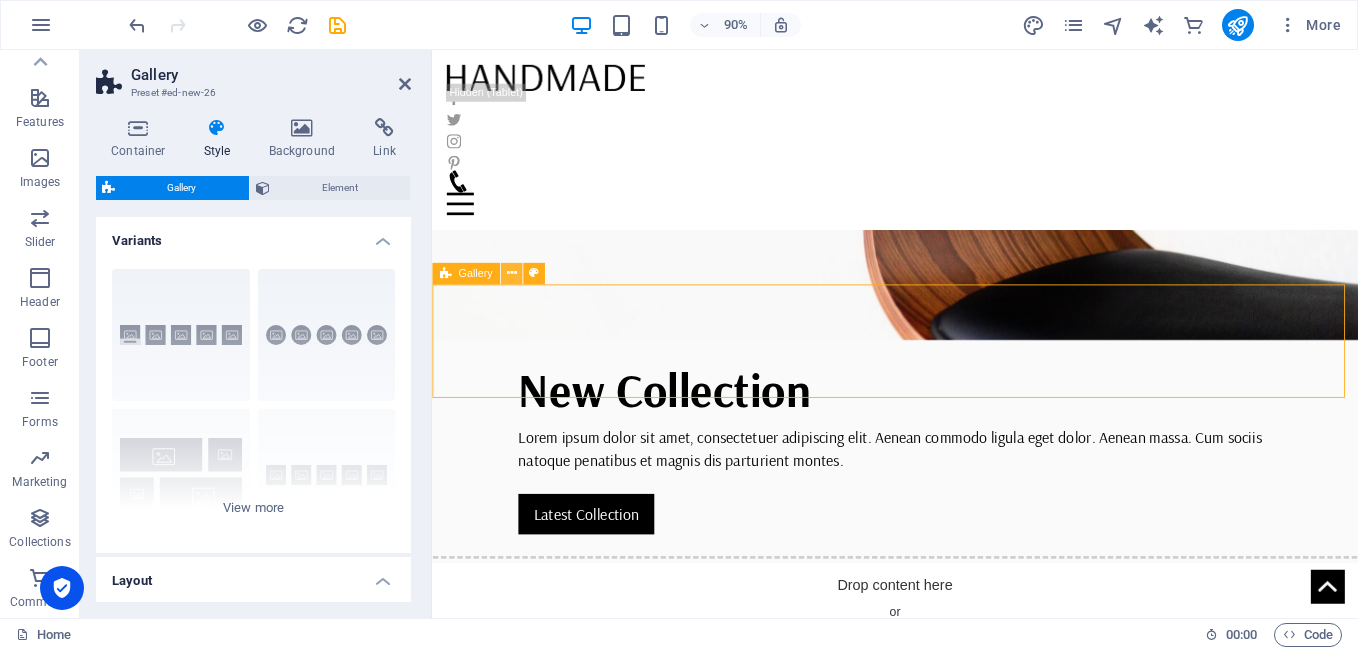 click at bounding box center (511, 274) 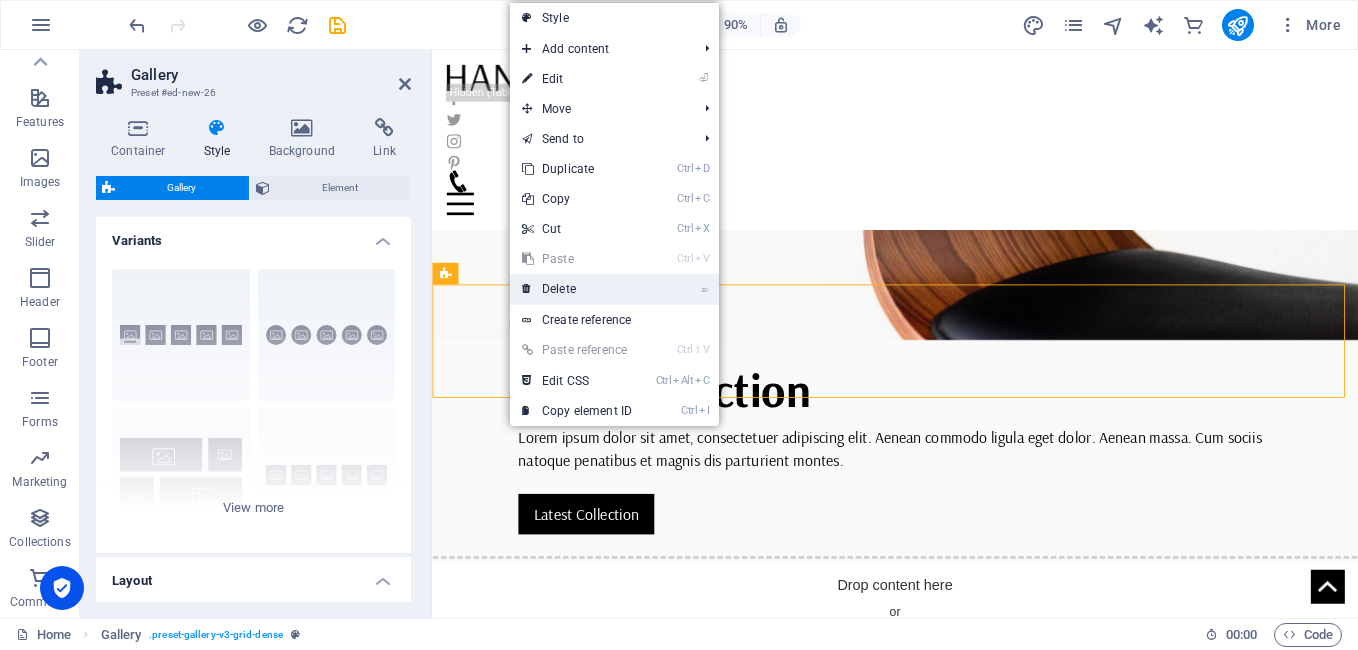 click on "⌦  Delete" at bounding box center [577, 289] 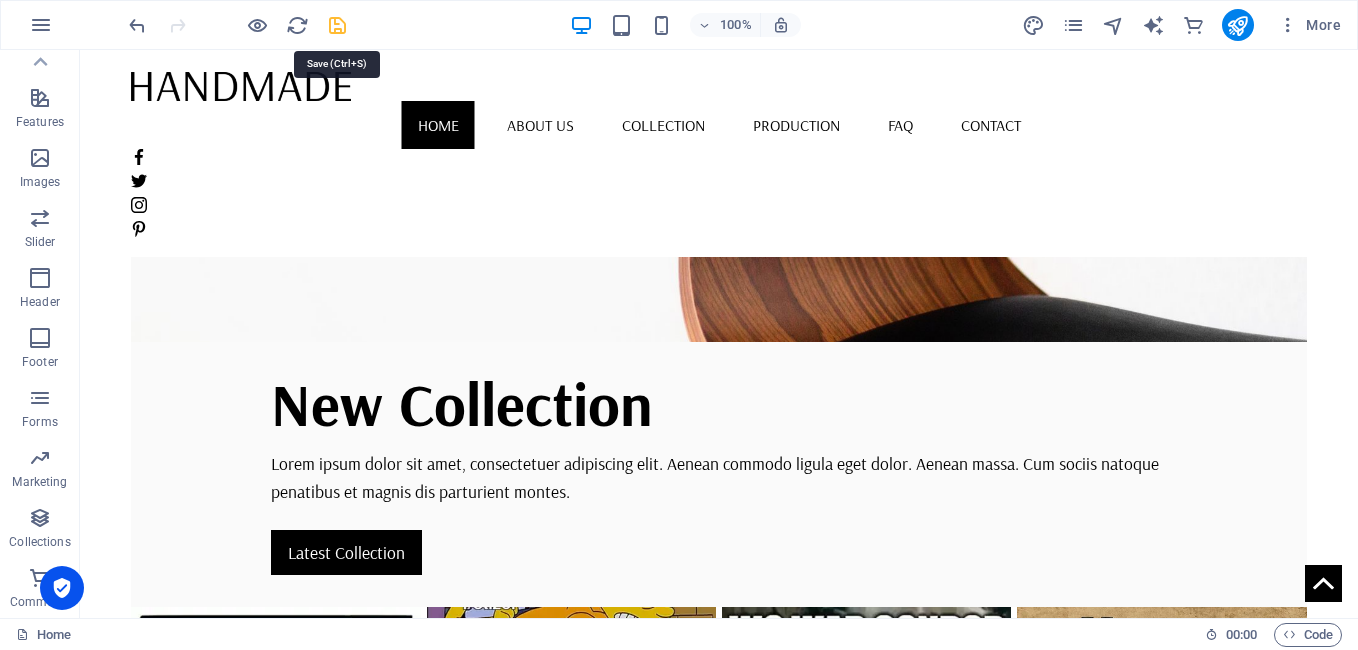 click at bounding box center (337, 25) 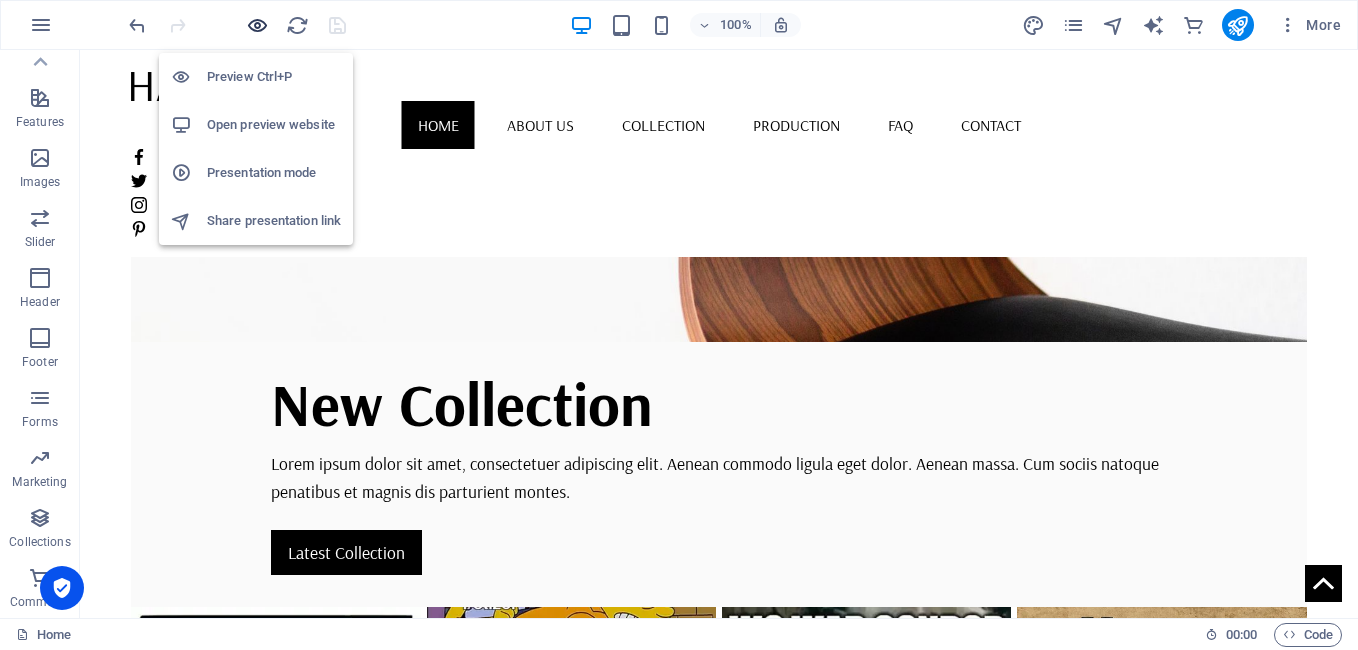 click at bounding box center (257, 25) 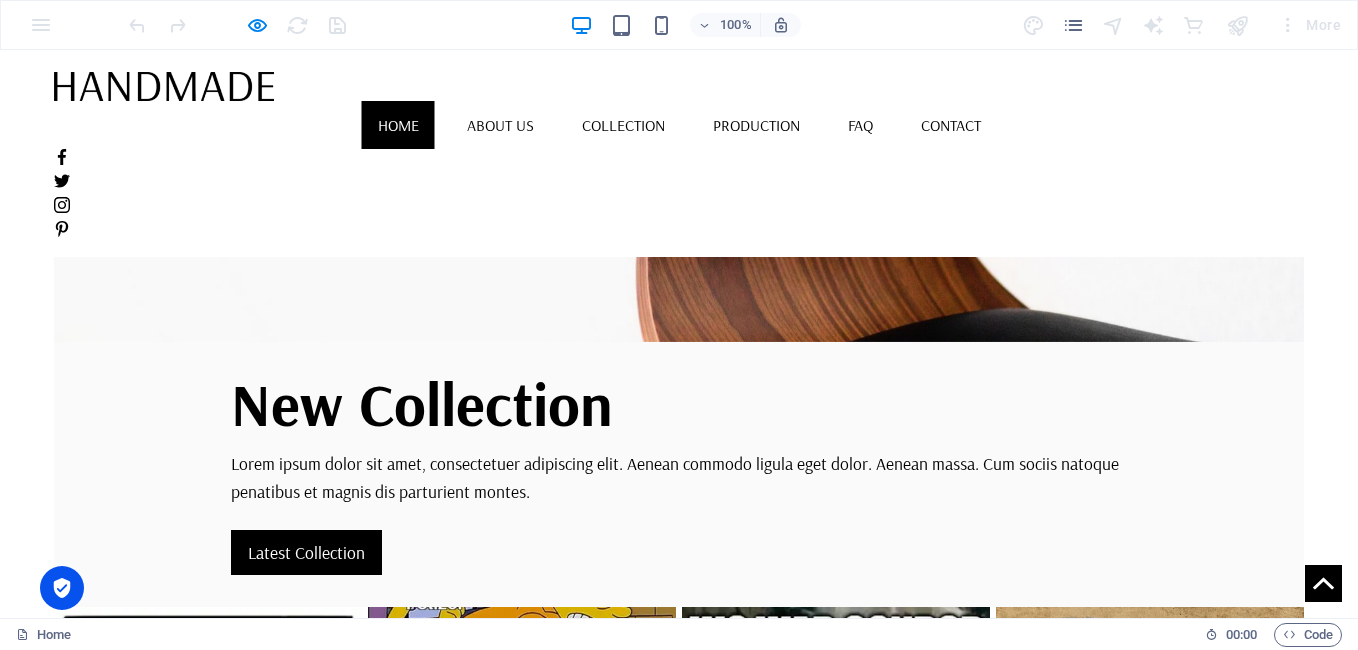 click at bounding box center [522, 761] 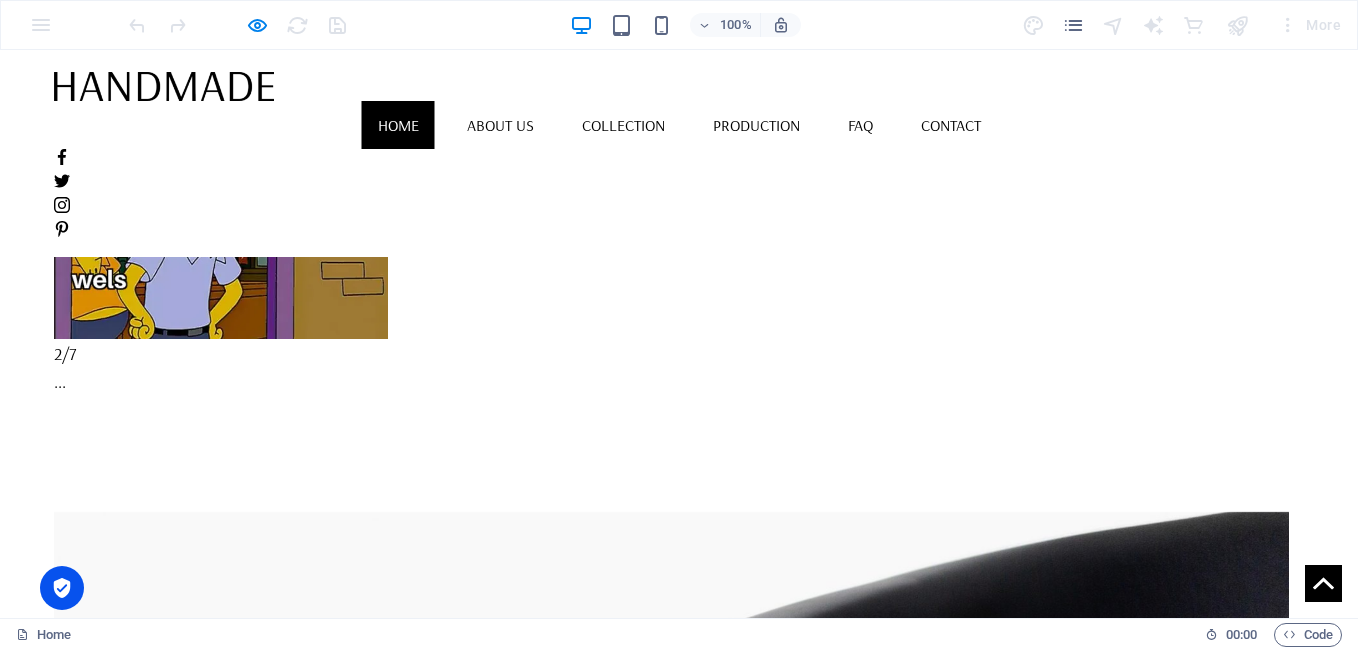 click at bounding box center [54, 416] 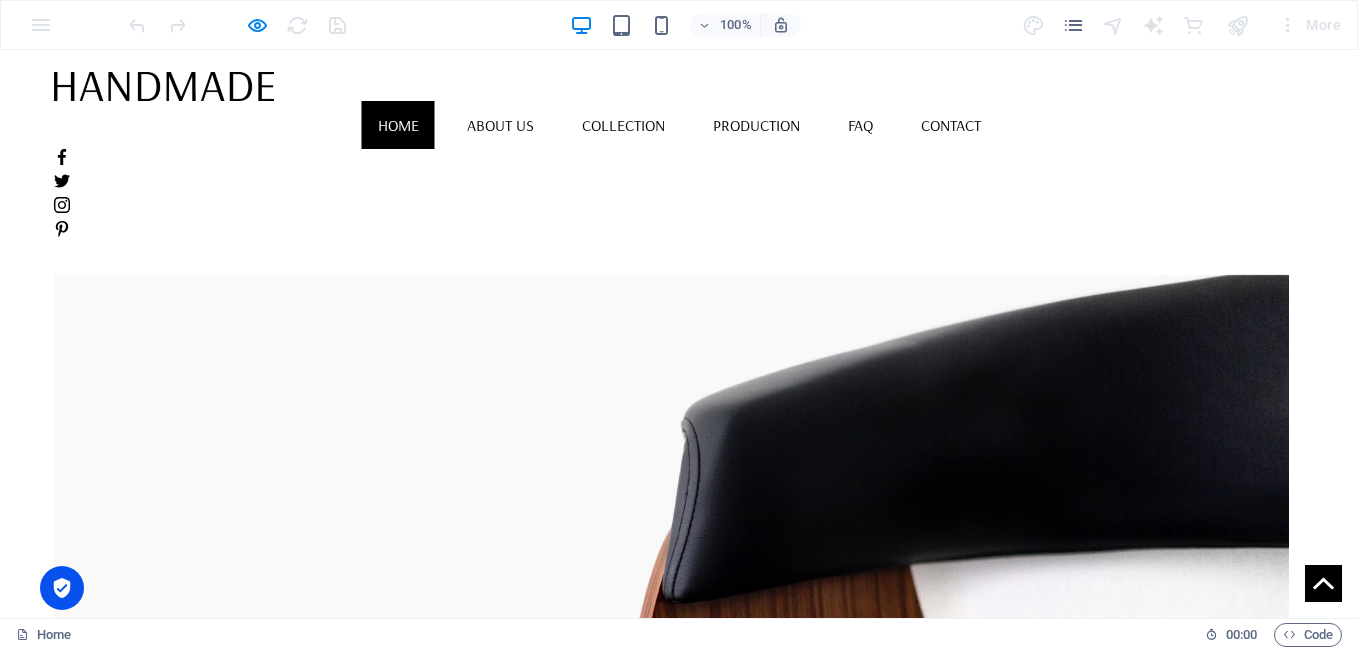 click at bounding box center [54, 179] 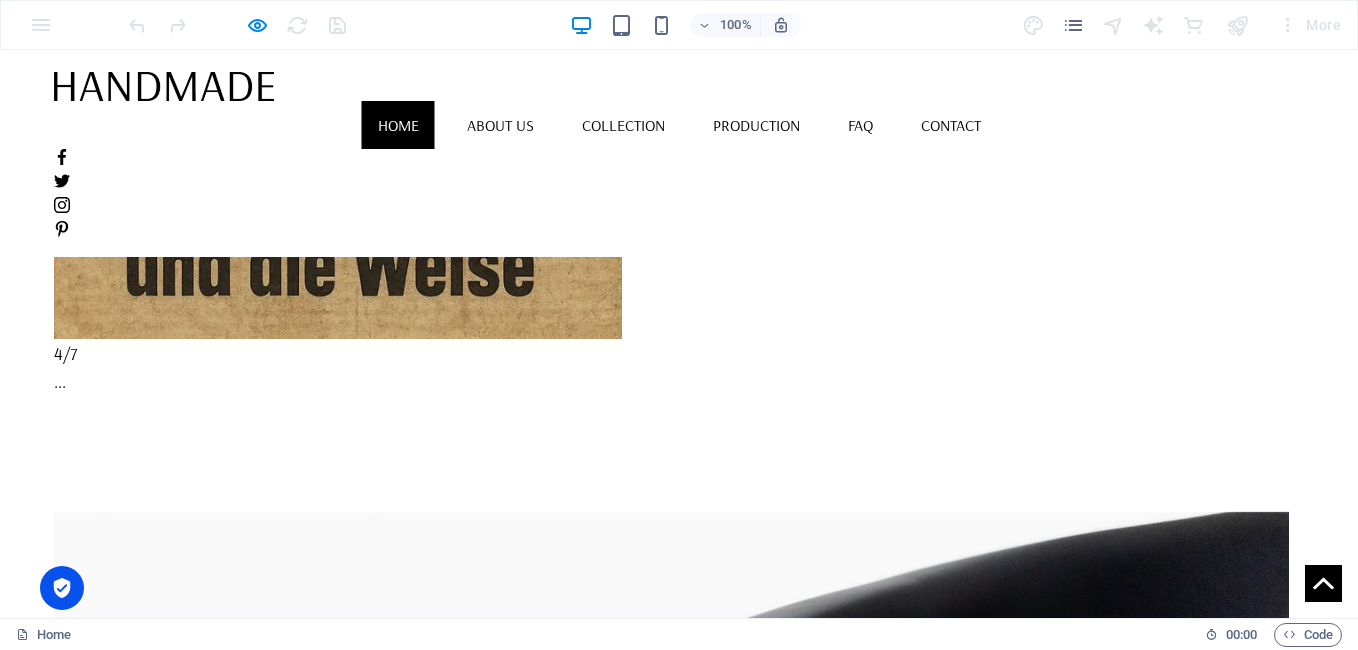 click at bounding box center (54, 416) 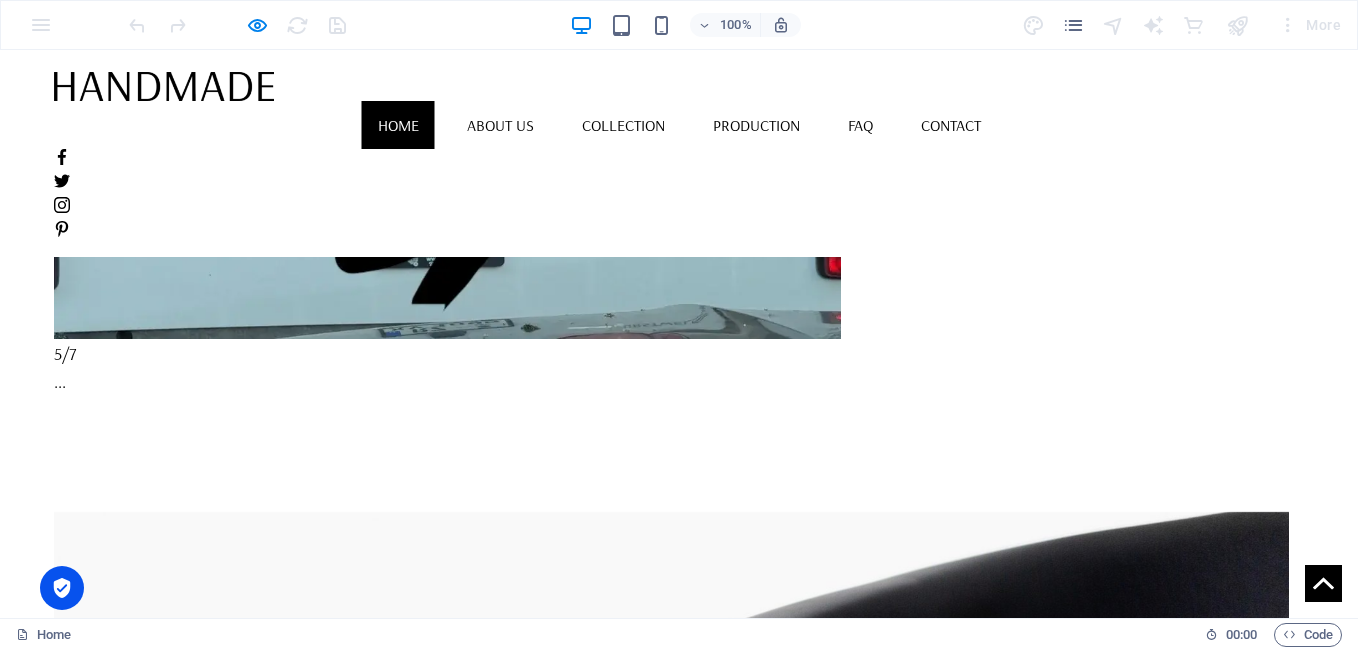 click on "×" at bounding box center (57, -243) 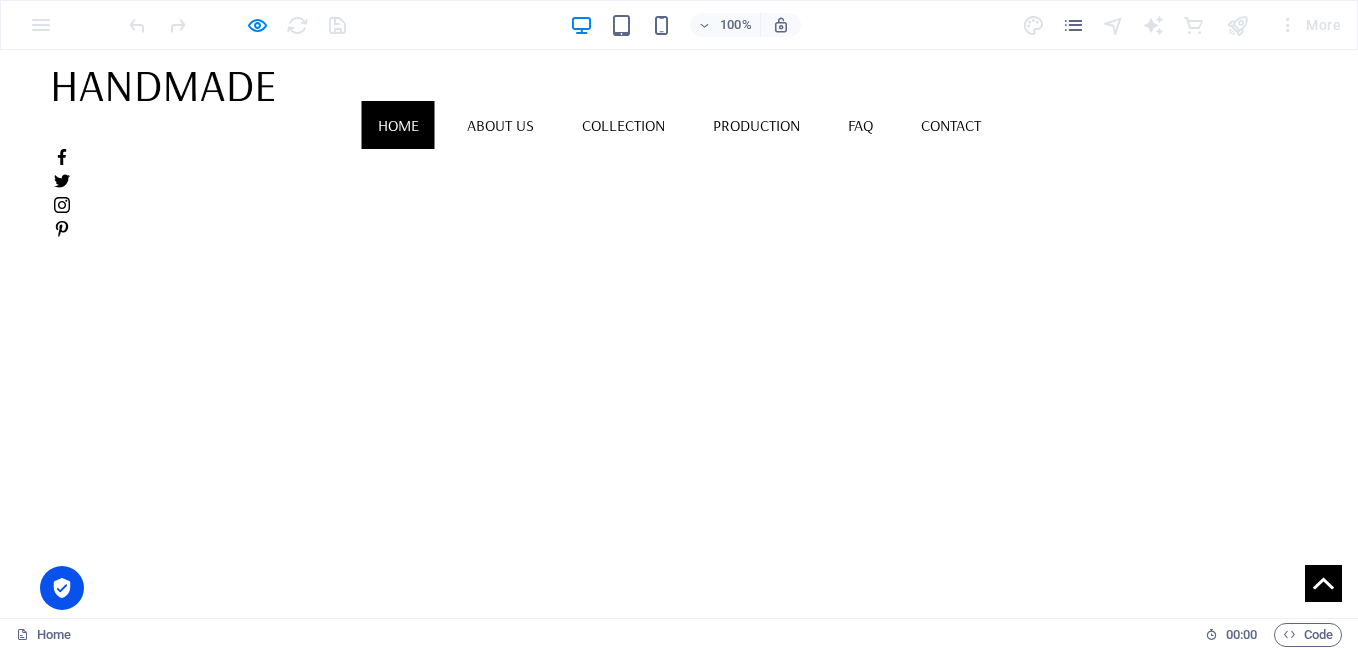 scroll, scrollTop: 2763, scrollLeft: 0, axis: vertical 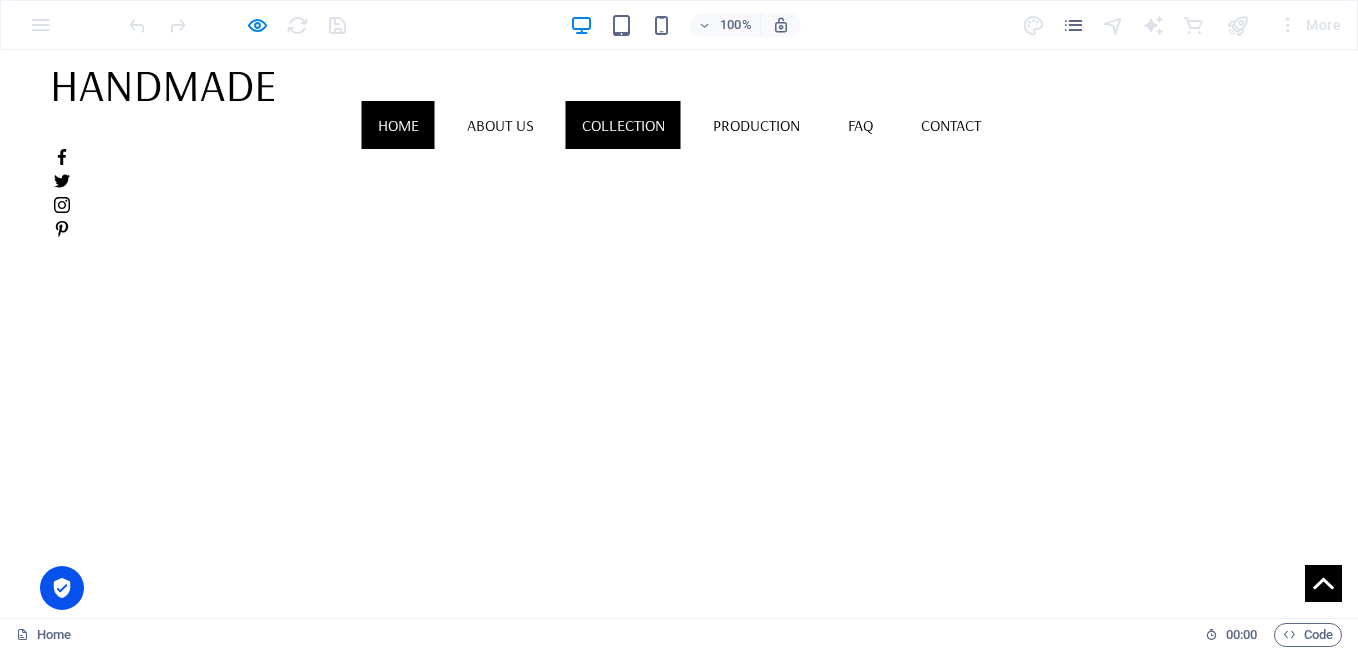 click on "Collection" at bounding box center [623, 125] 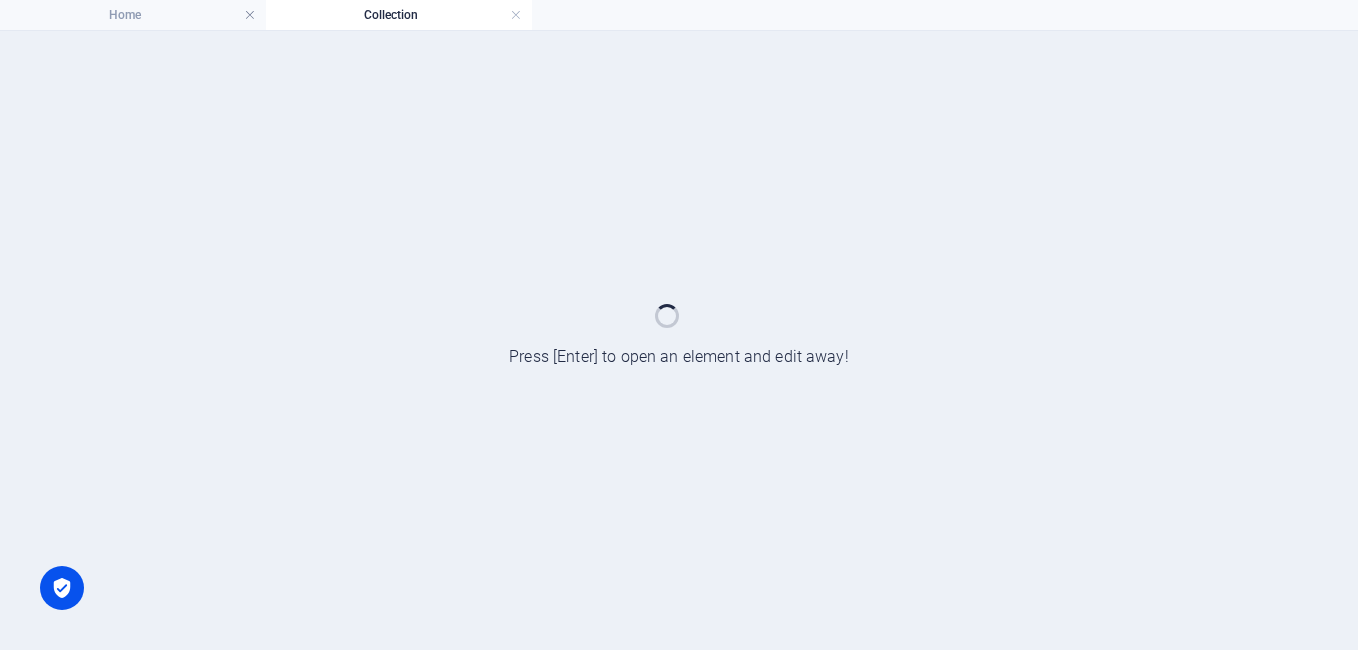 scroll, scrollTop: 0, scrollLeft: 0, axis: both 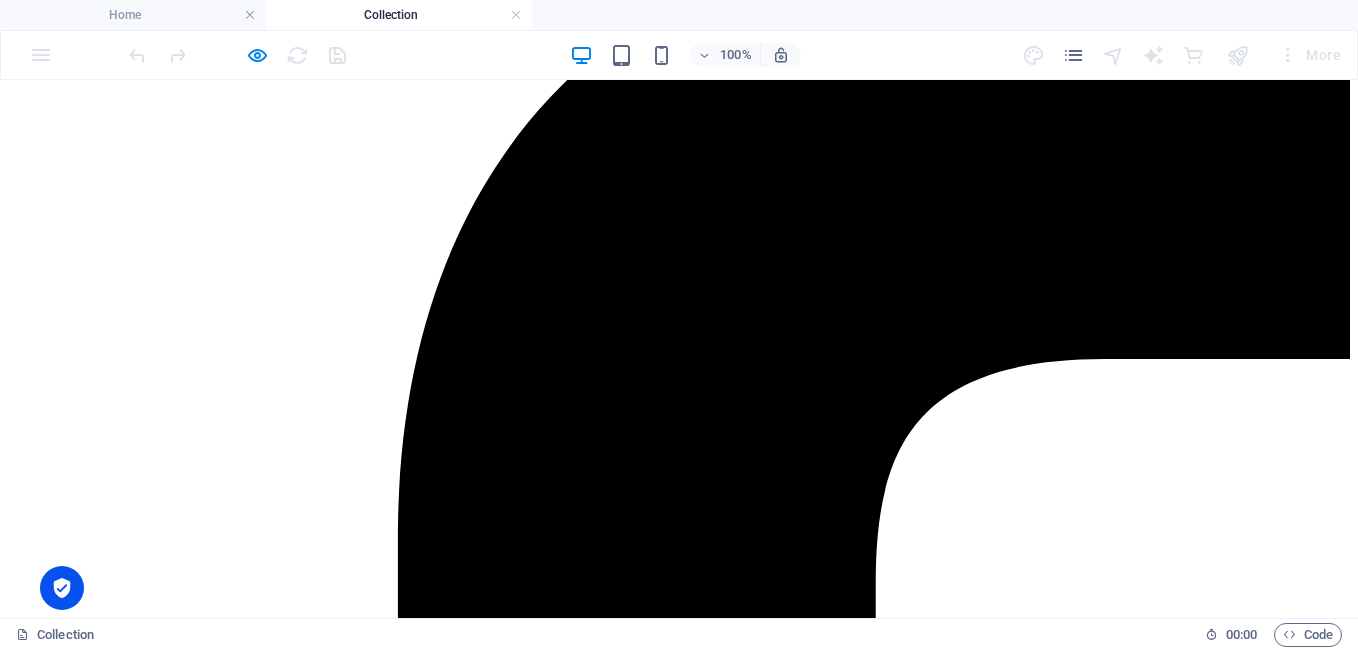 click on "Living room" at bounding box center [679, 14481] 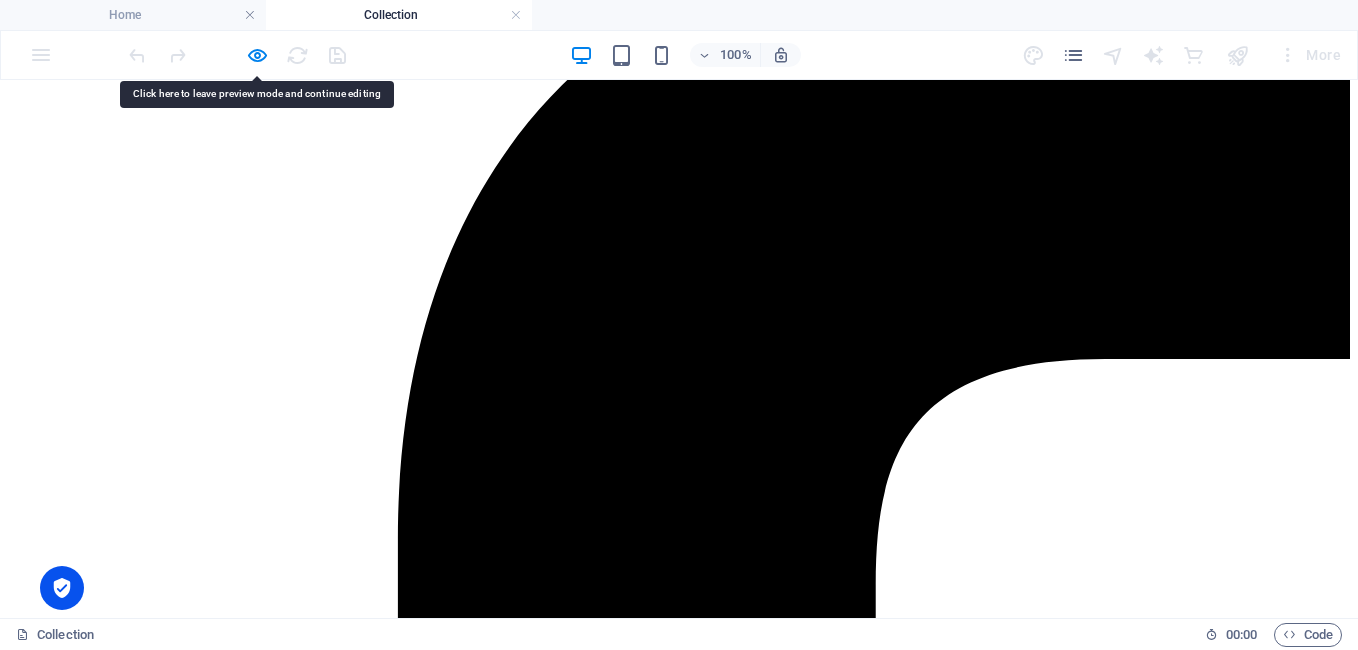 click on "Home About us Collection Production FAQ Contact" at bounding box center [679, -143] 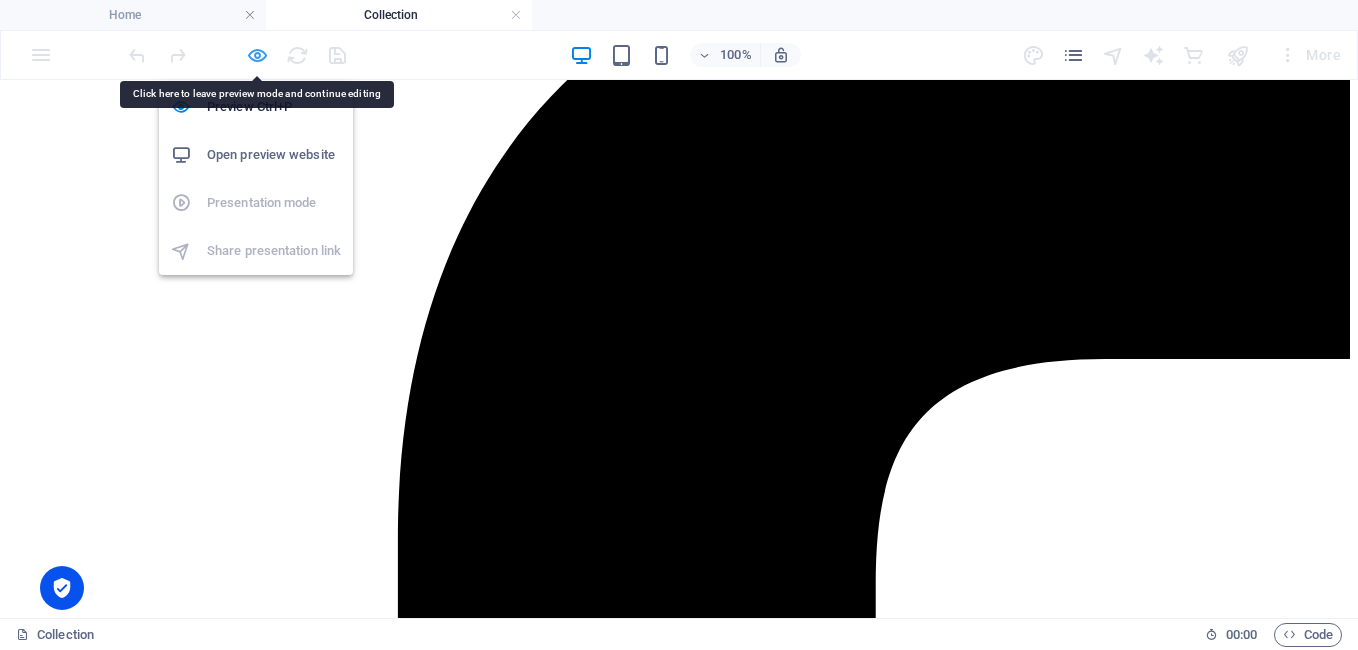 click at bounding box center [257, 55] 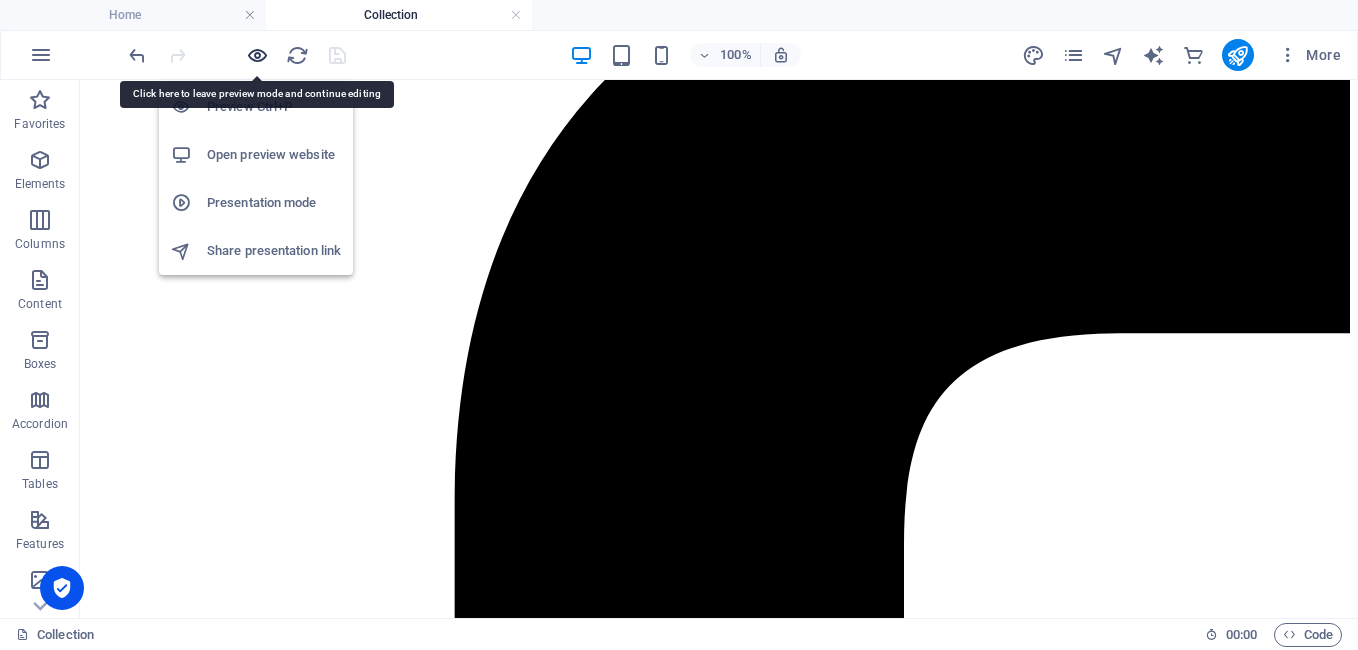 click at bounding box center (257, 55) 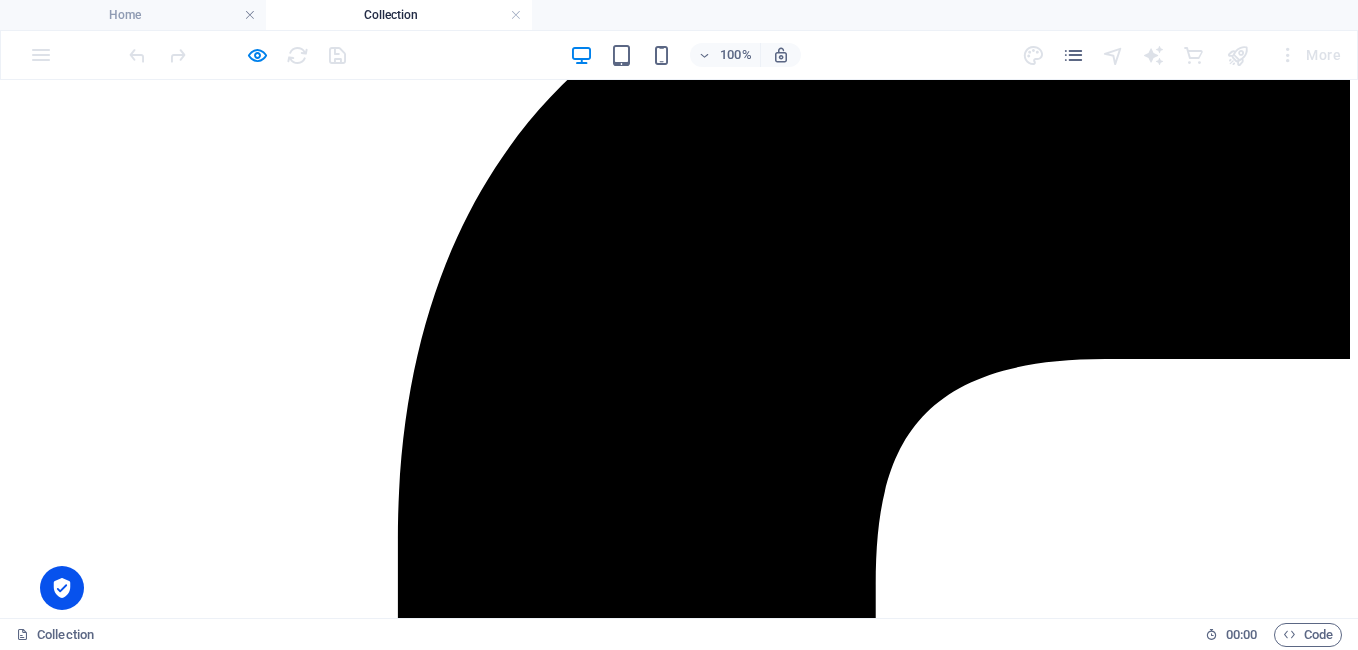 click on "Living room" at bounding box center [57, 14480] 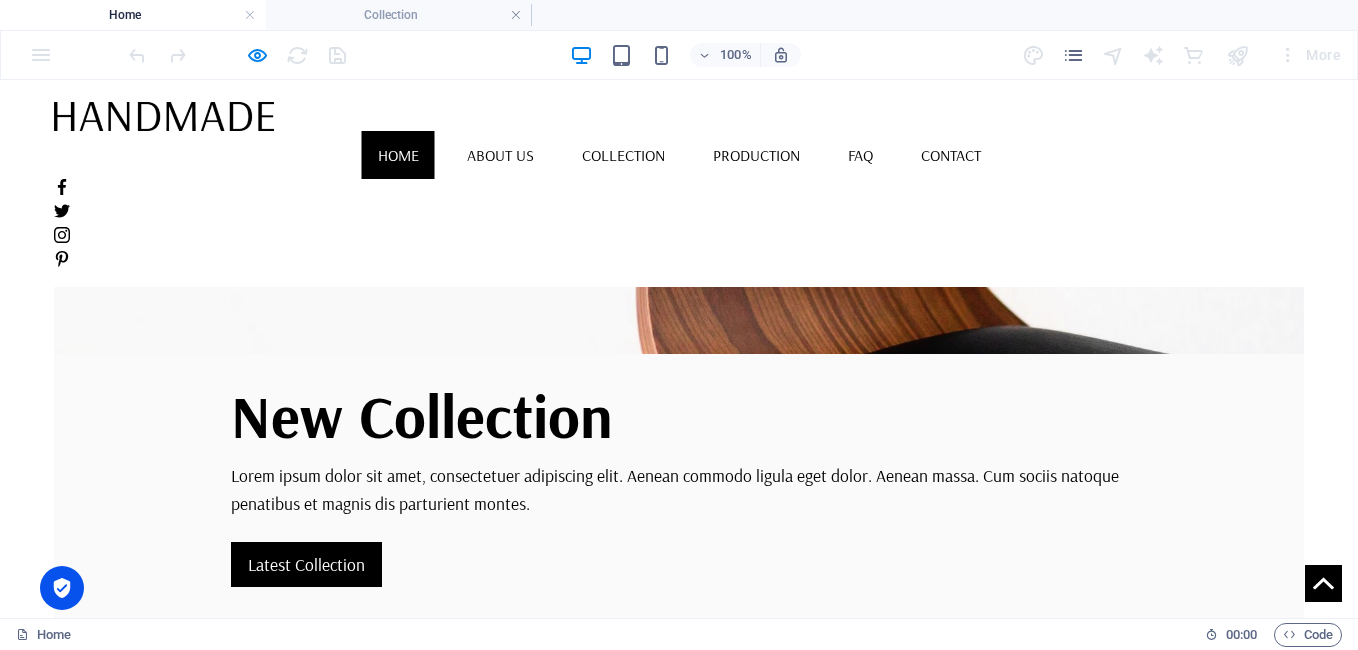 scroll, scrollTop: 330, scrollLeft: 0, axis: vertical 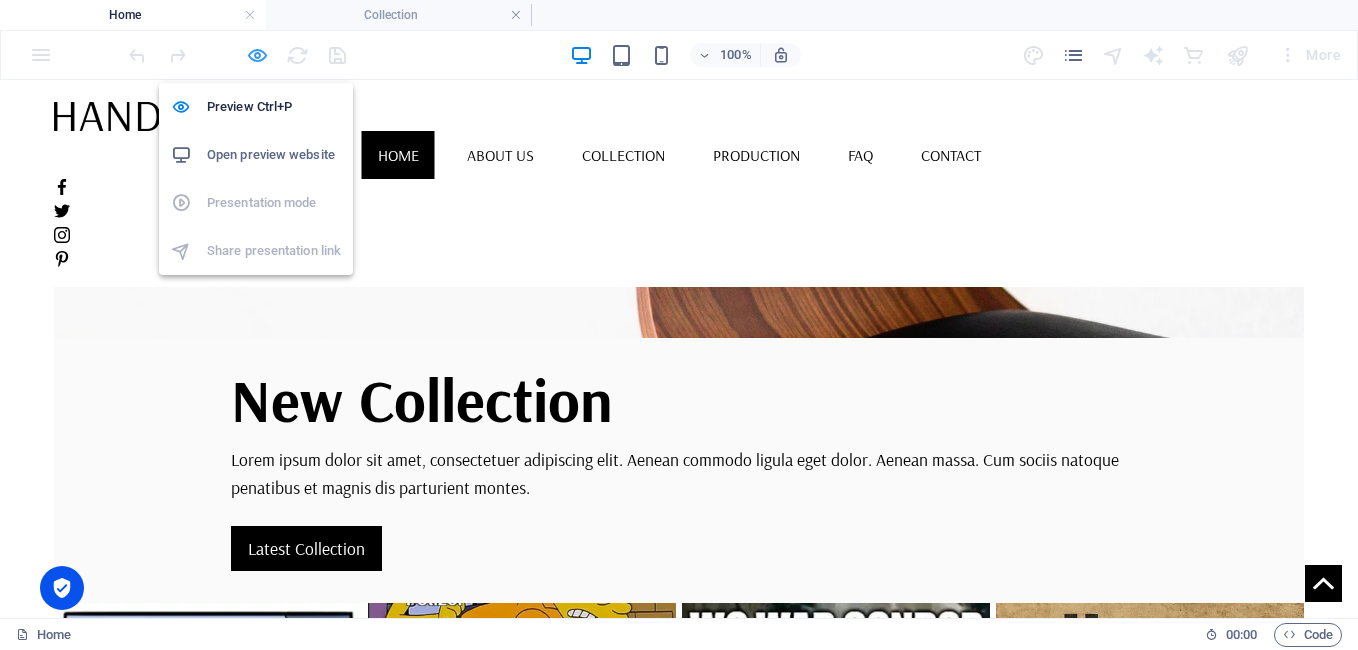 click at bounding box center (257, 55) 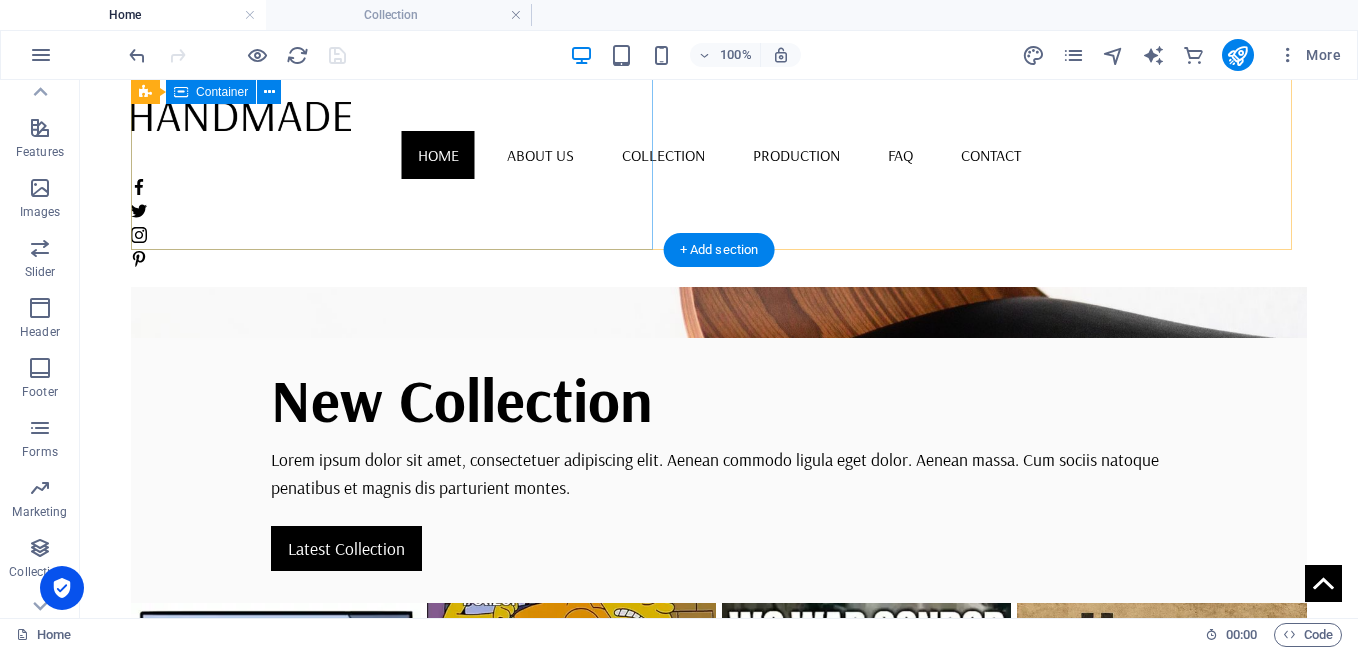drag, startPoint x: 283, startPoint y: 239, endPoint x: 495, endPoint y: 237, distance: 212.00943 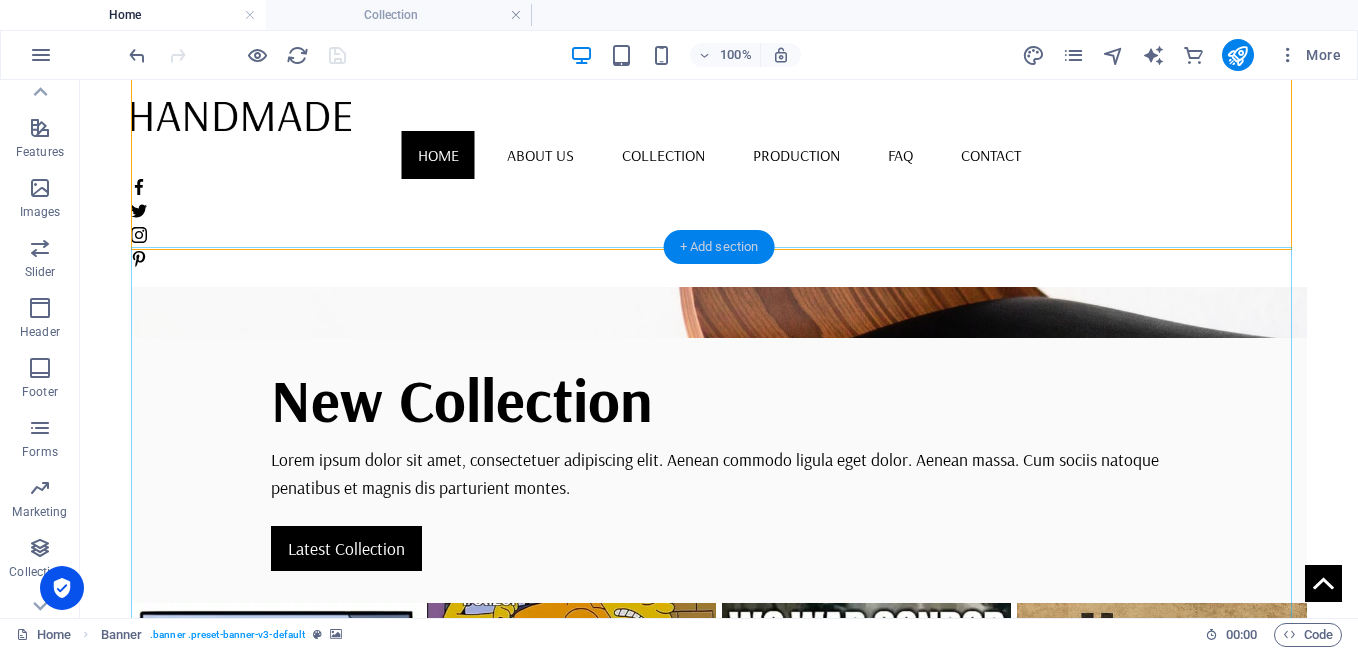click on "+ Add section" at bounding box center (719, 247) 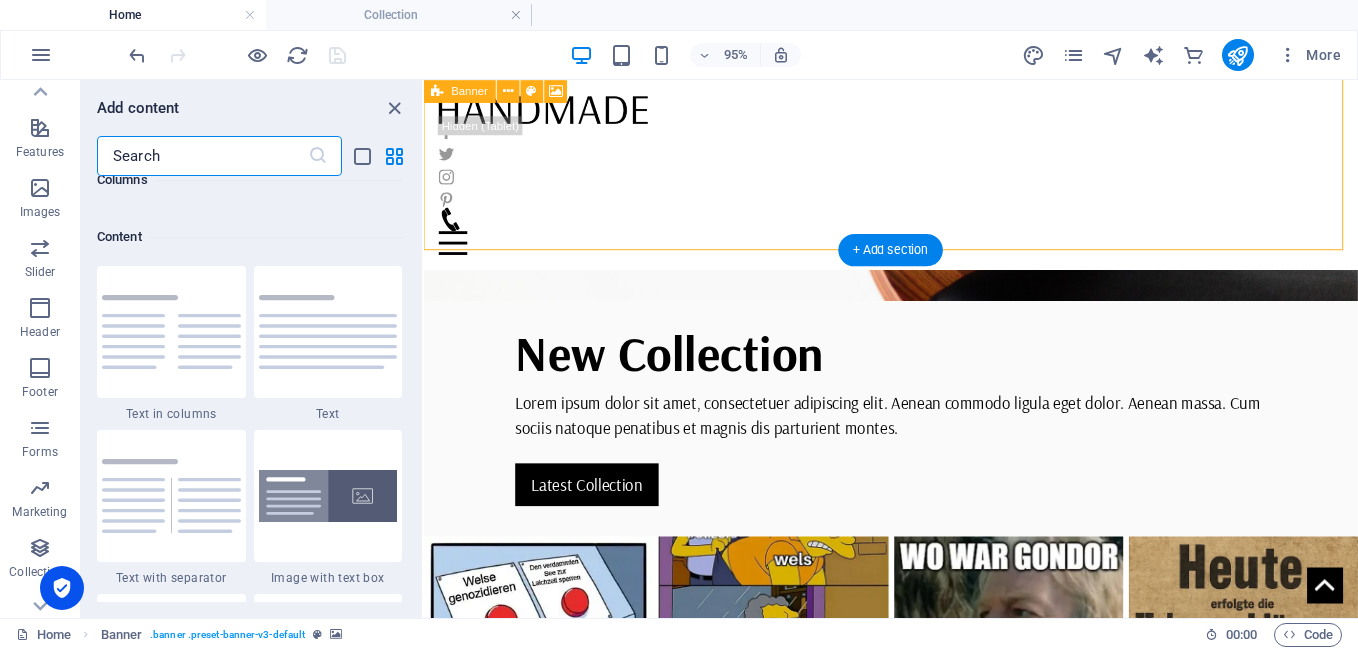 scroll, scrollTop: 3499, scrollLeft: 0, axis: vertical 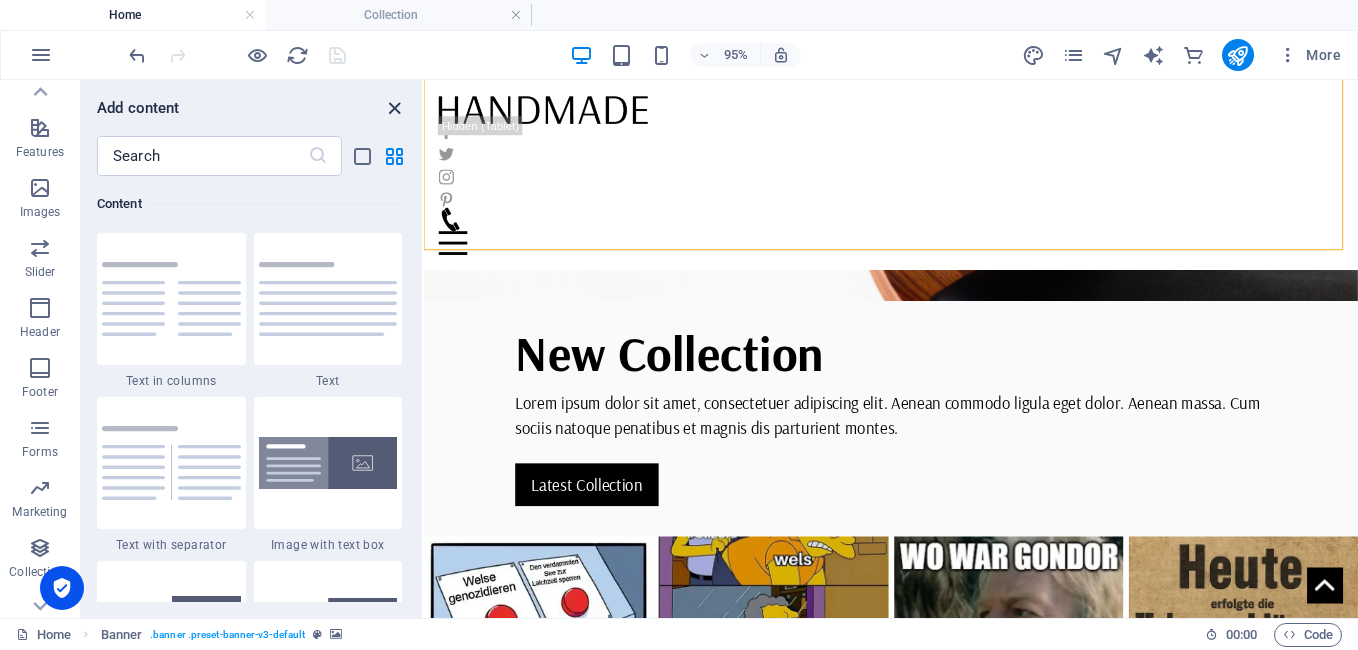 click at bounding box center [394, 108] 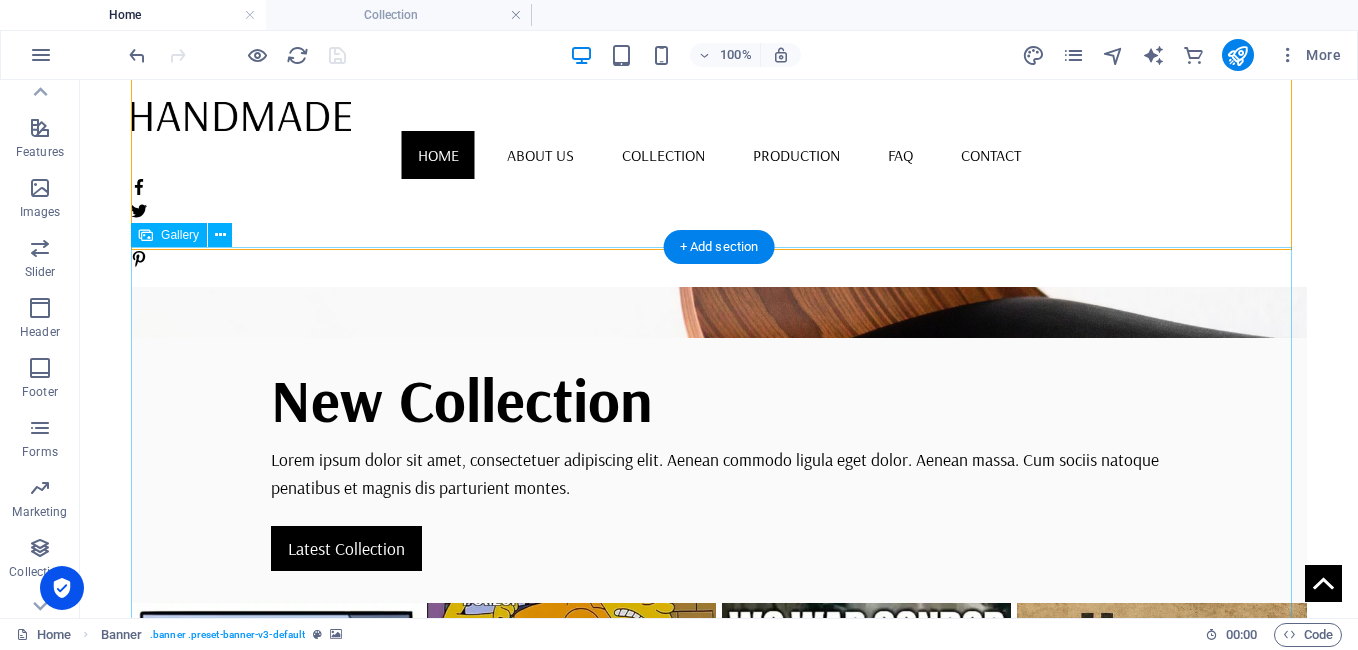 click at bounding box center [275, 747] 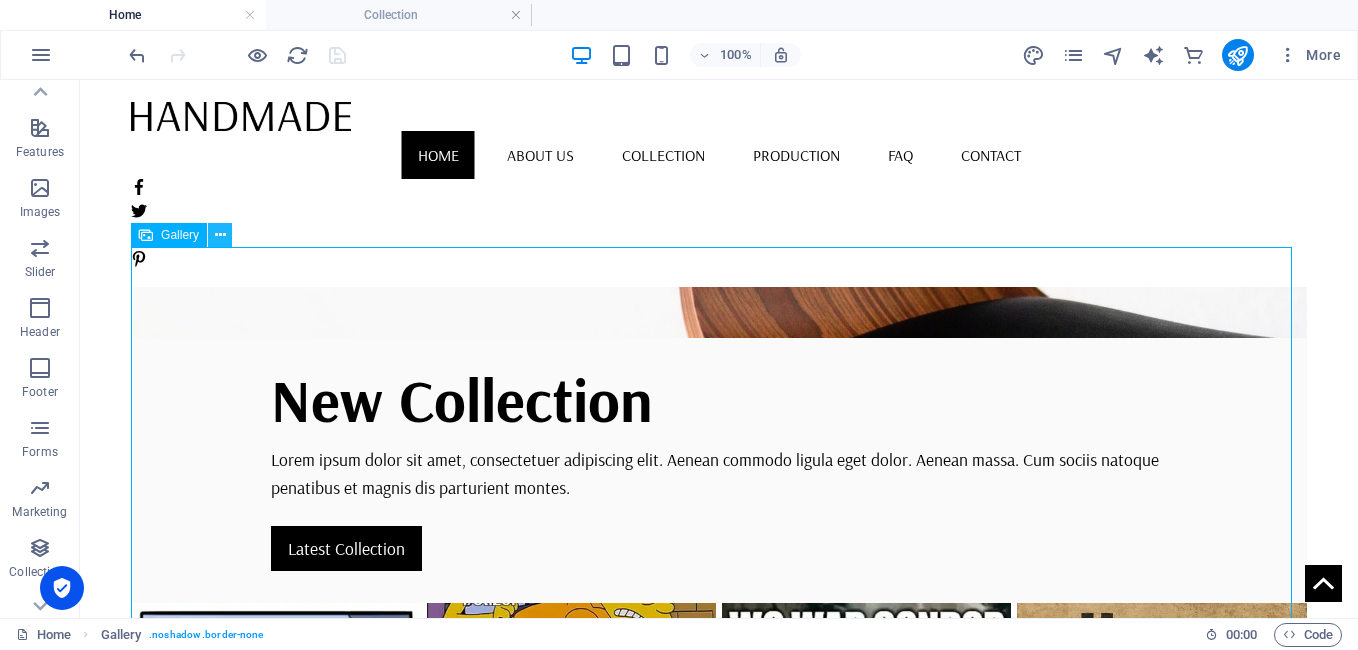 click at bounding box center [220, 235] 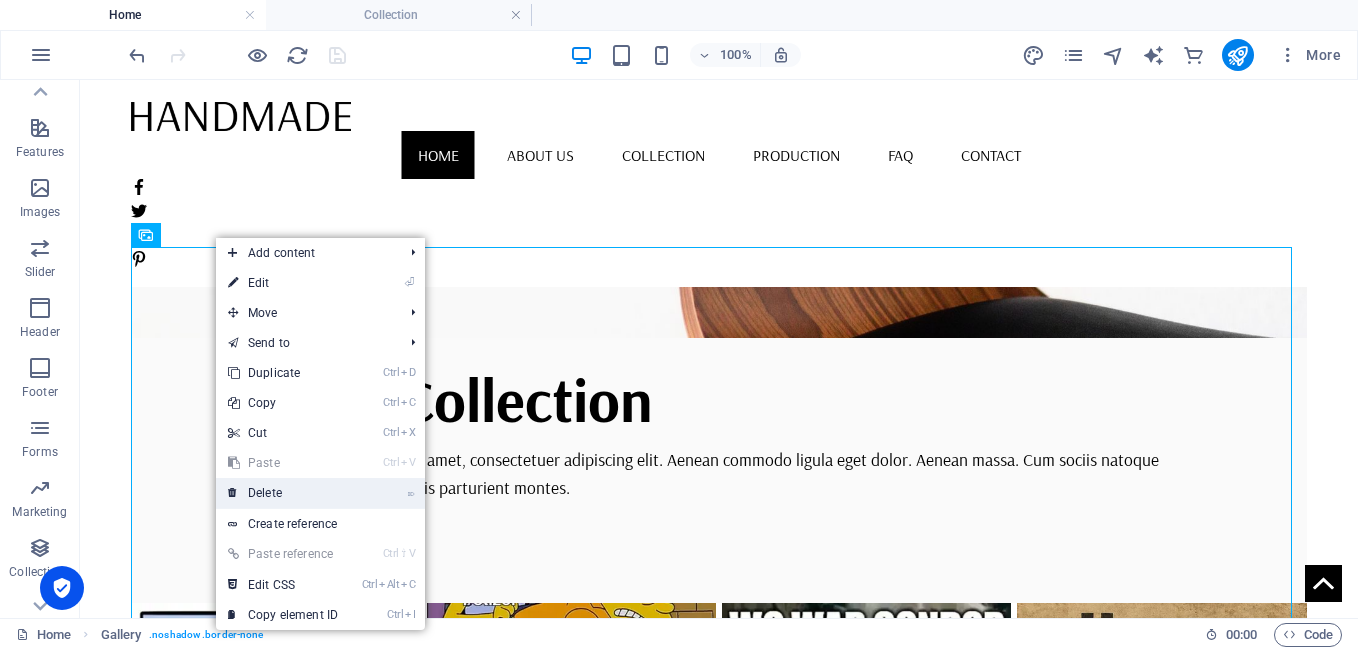 click on "⌦  Delete" at bounding box center [283, 493] 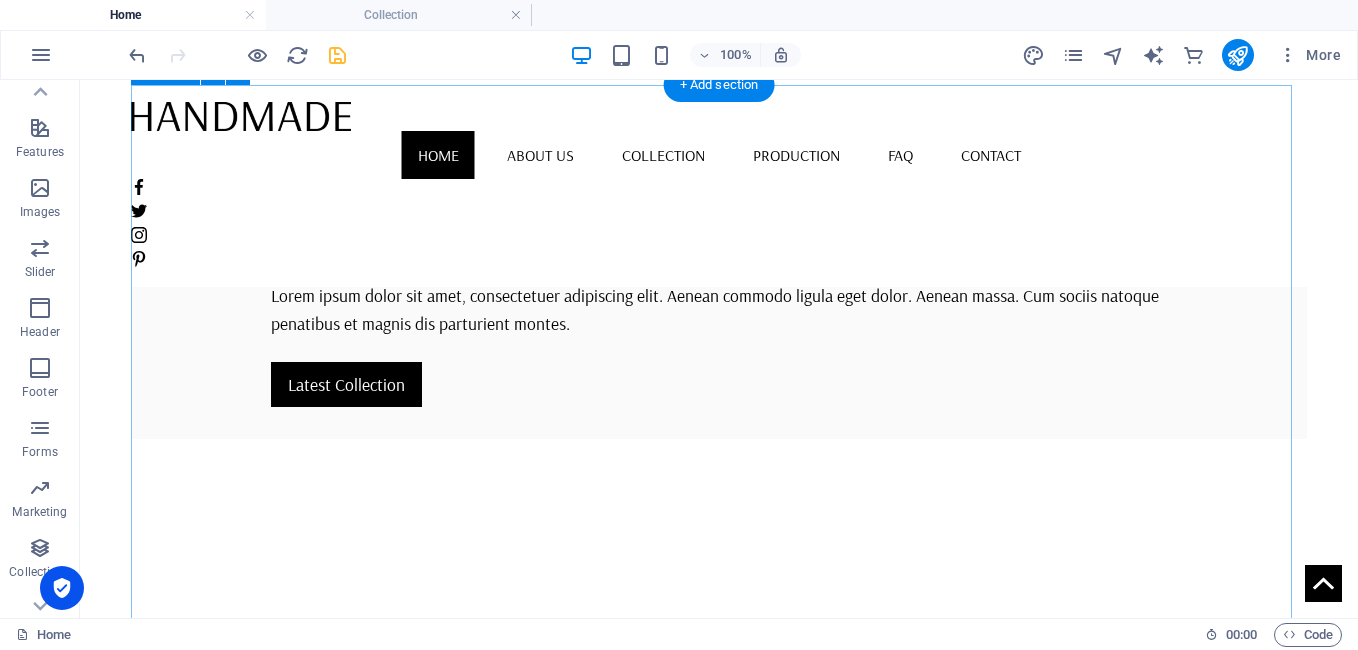 scroll, scrollTop: 495, scrollLeft: 0, axis: vertical 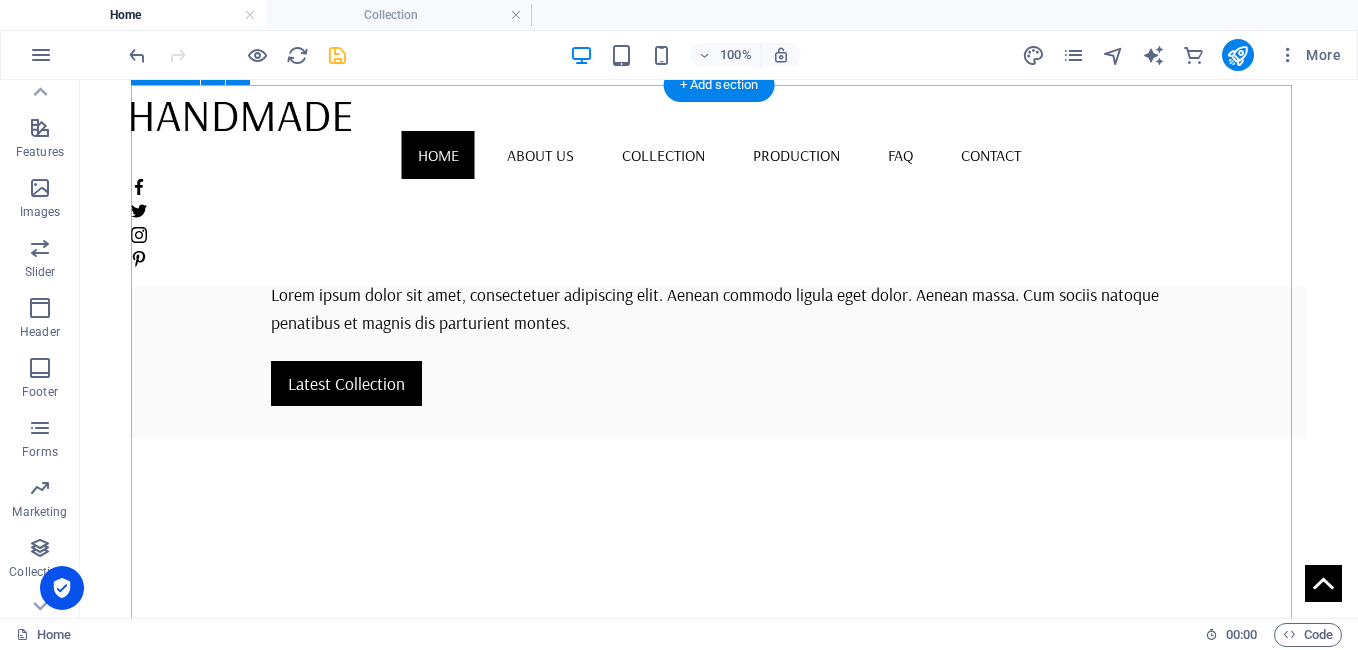 click on "Drop content here or  Add elements  Paste clipboard Drop content here or  Add elements  Paste clipboard Drop content here or  Add elements  Paste clipboard Drop content here or  Add elements  Paste clipboard" at bounding box center [719, 1884] 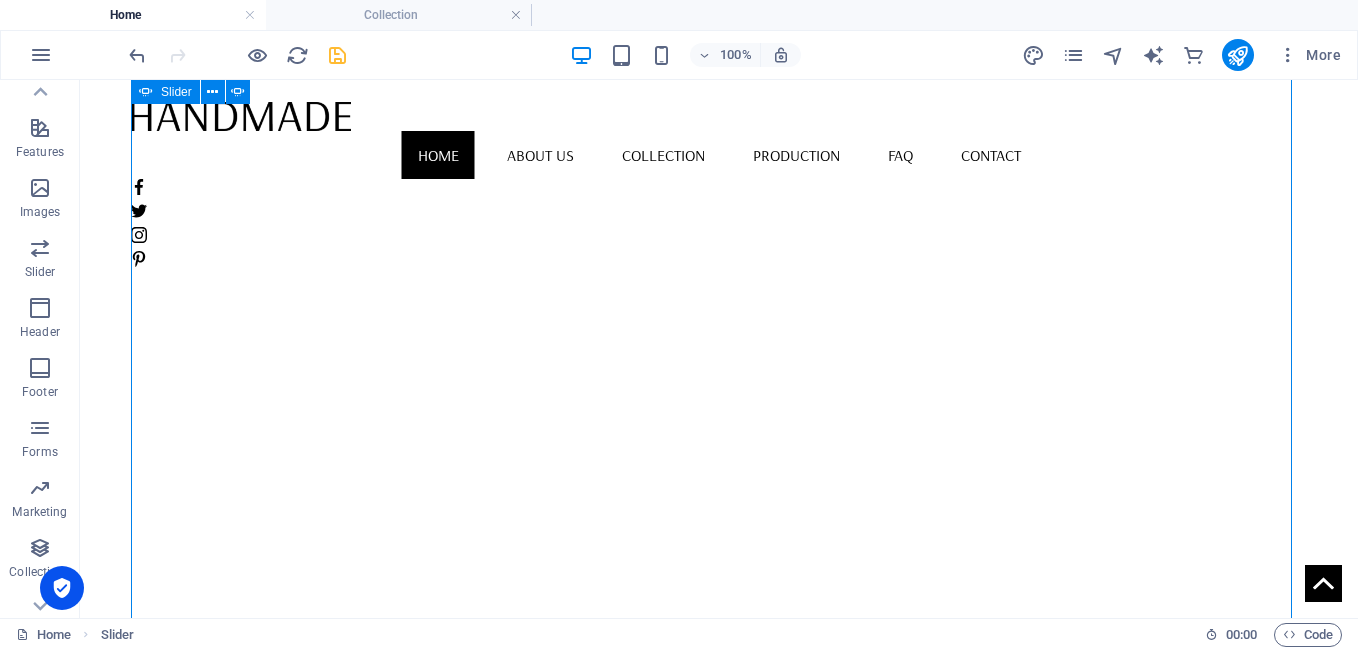 scroll, scrollTop: 882, scrollLeft: 0, axis: vertical 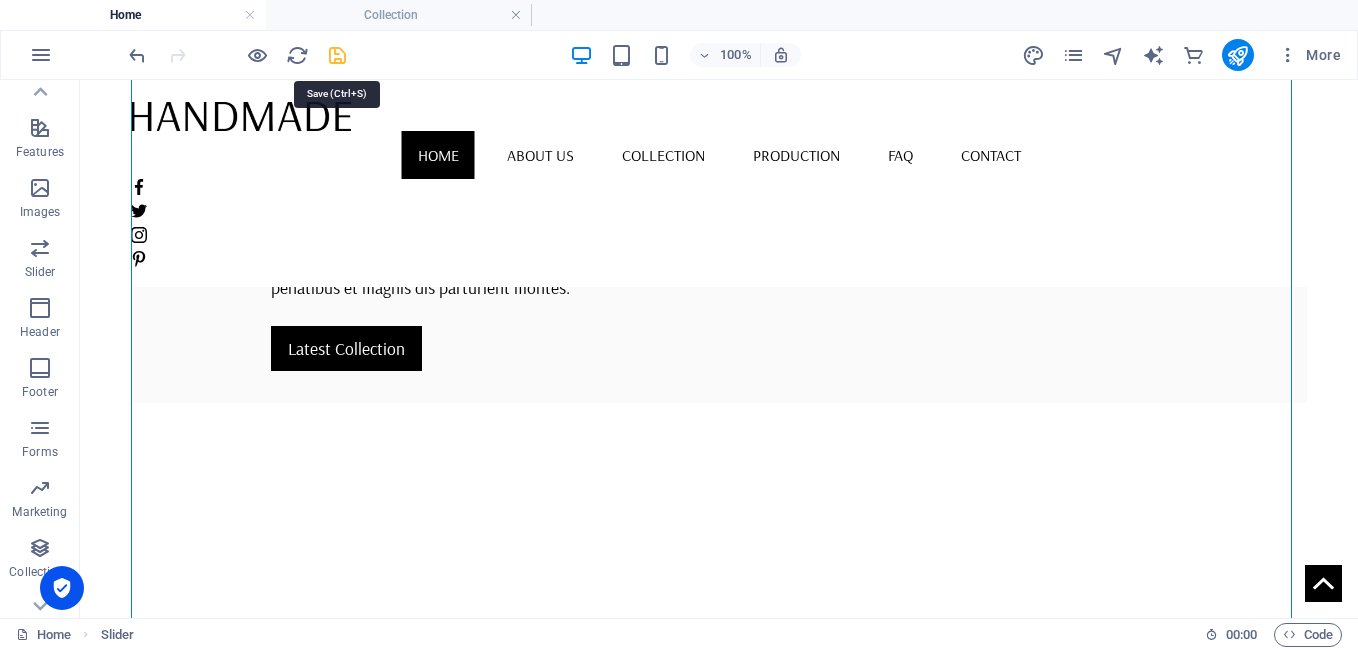 click at bounding box center [337, 55] 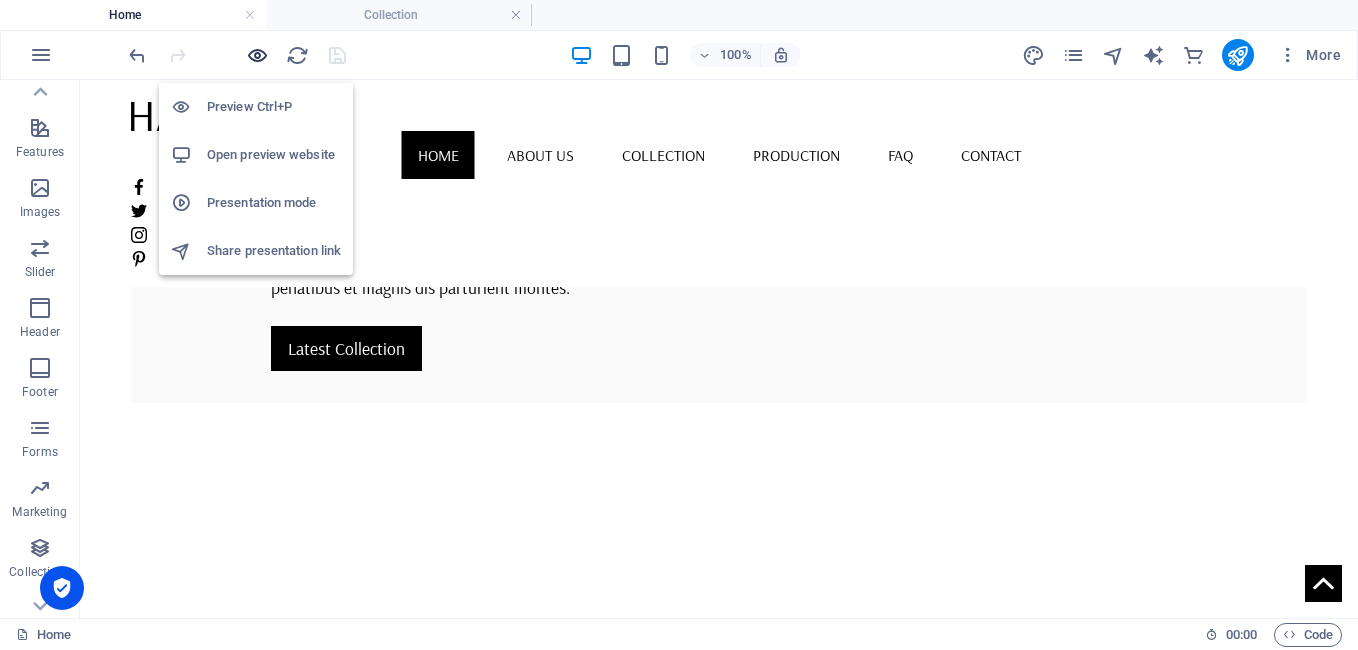 click at bounding box center [257, 55] 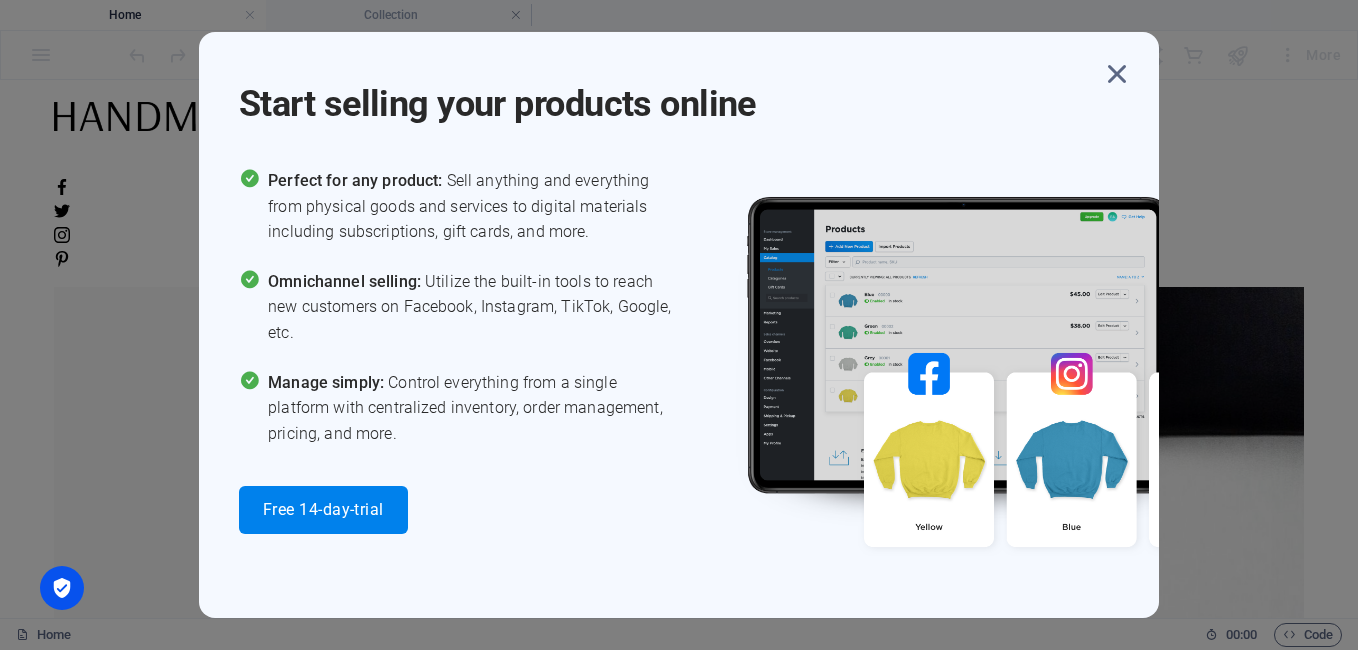 scroll, scrollTop: 1, scrollLeft: 0, axis: vertical 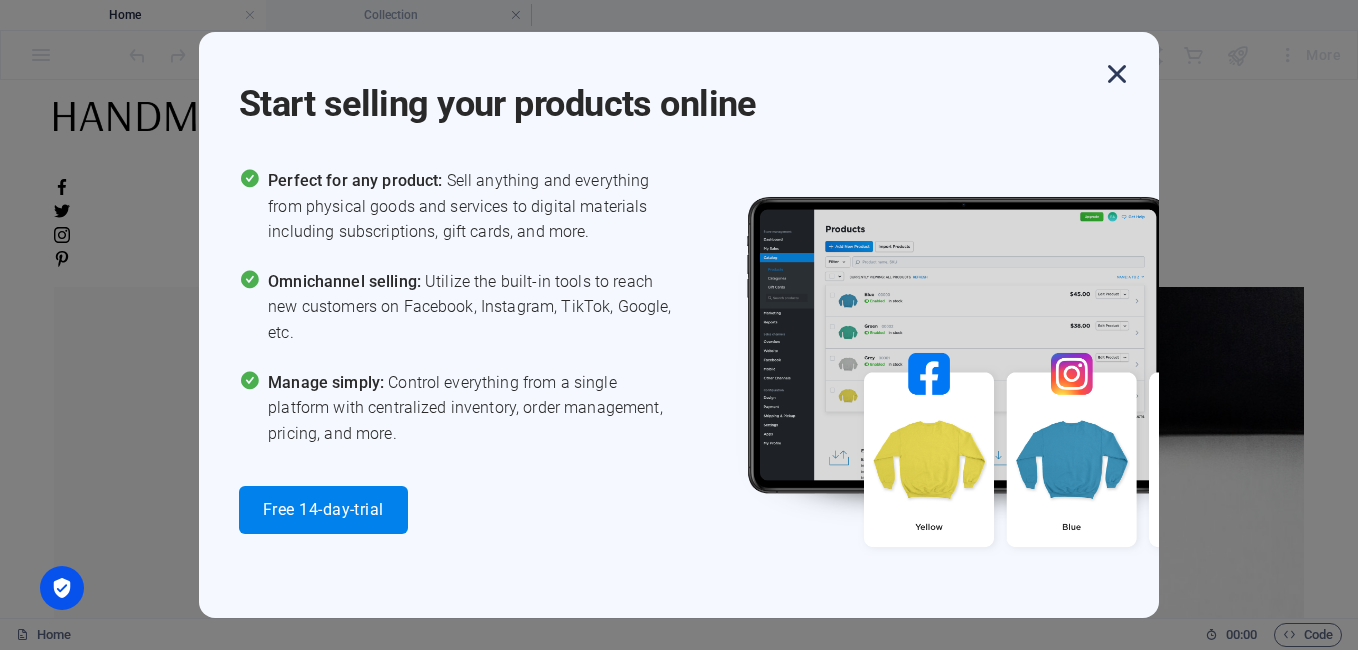 click at bounding box center [1117, 74] 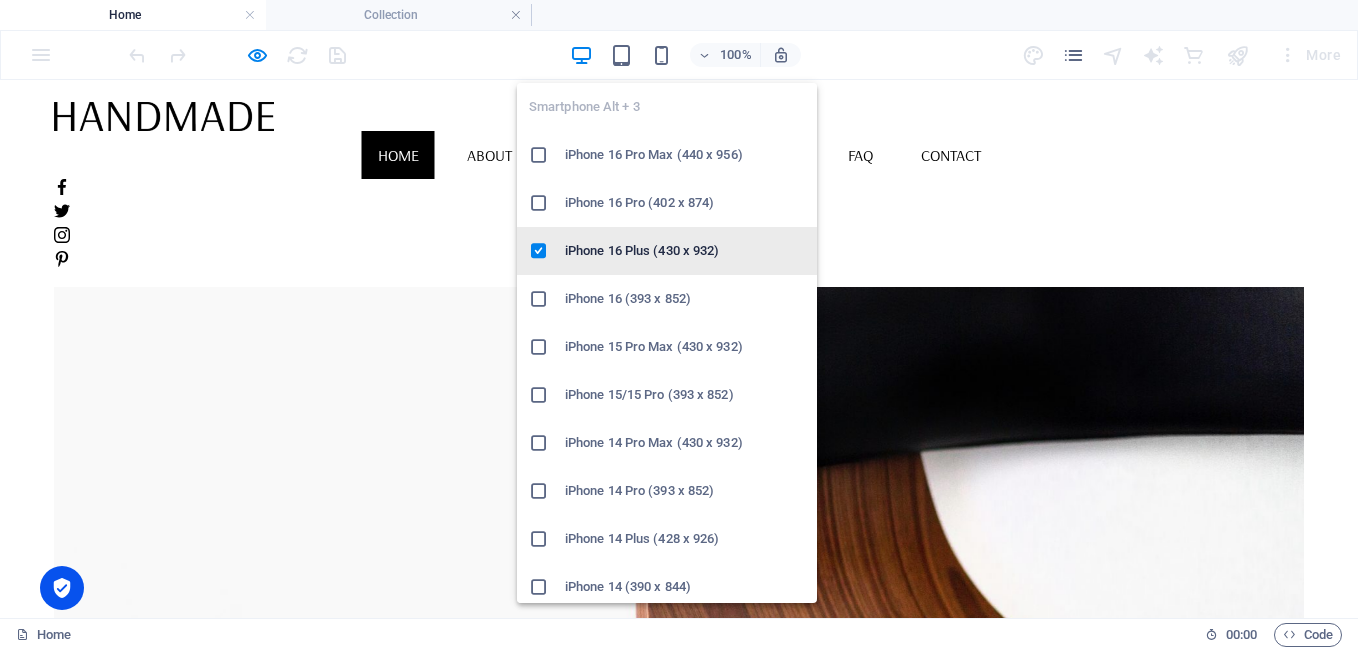 click on "iPhone 16 Plus (430 x 932)" at bounding box center (685, 251) 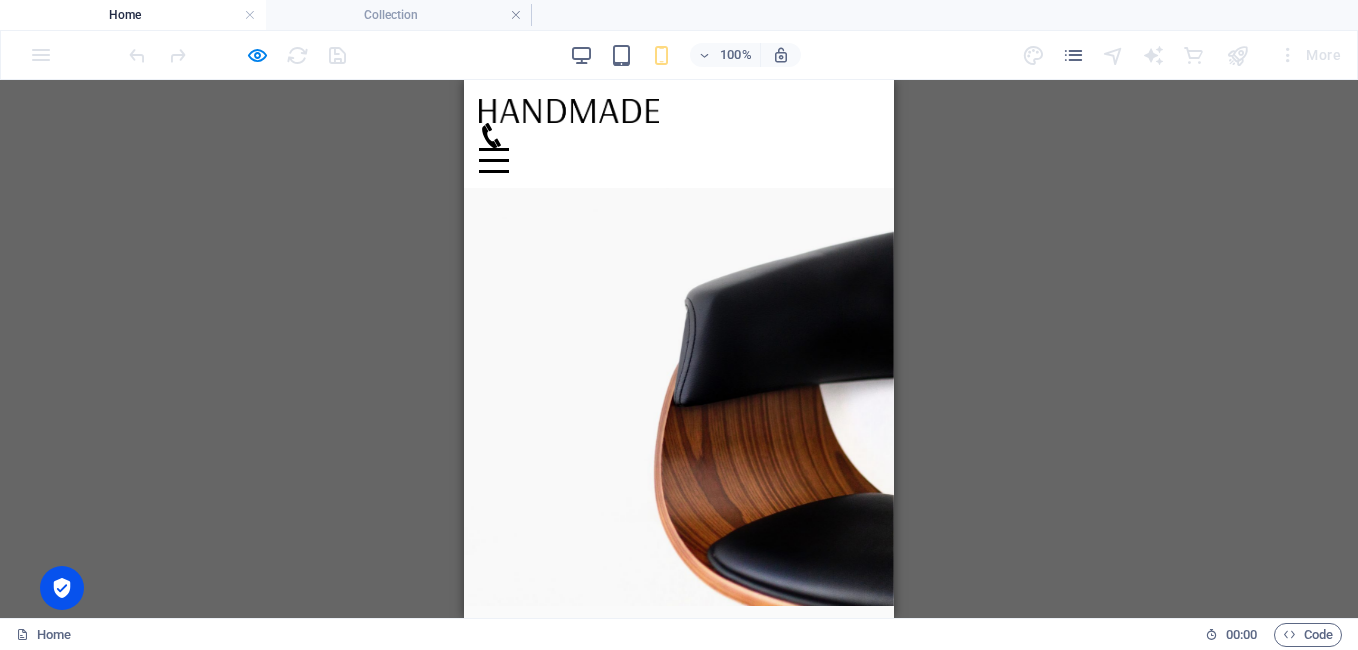 scroll, scrollTop: 0, scrollLeft: 0, axis: both 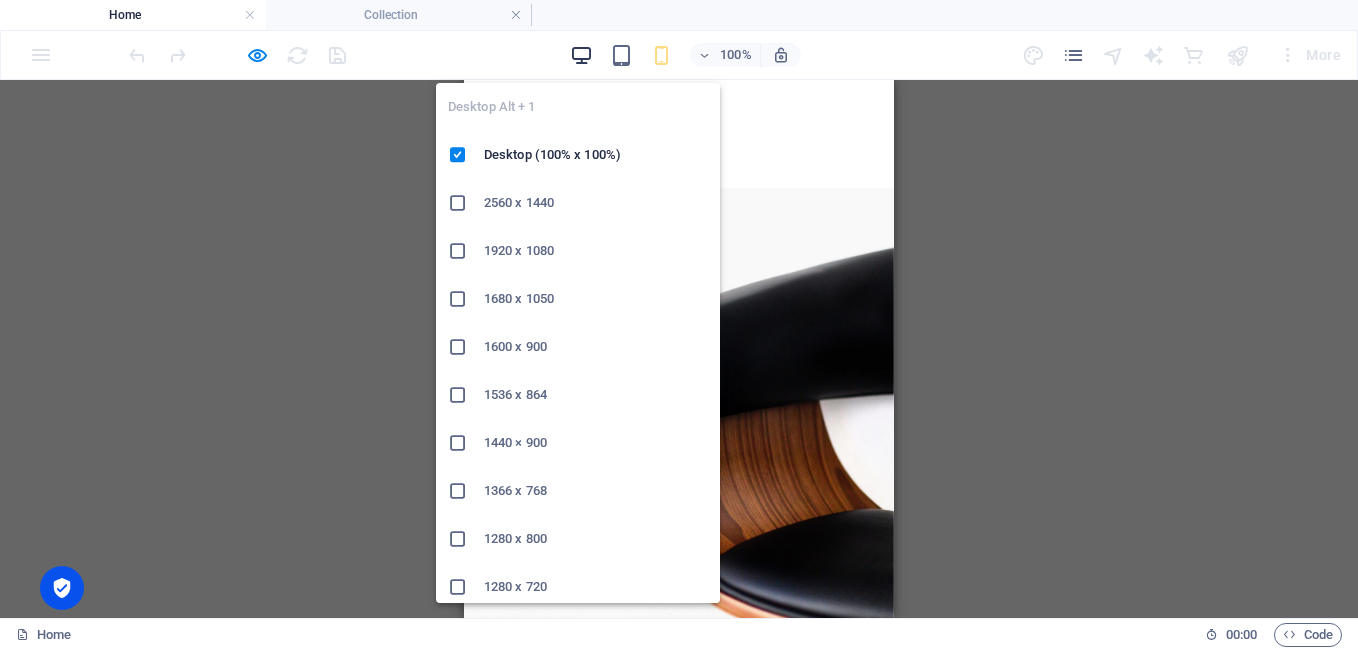 click at bounding box center (581, 55) 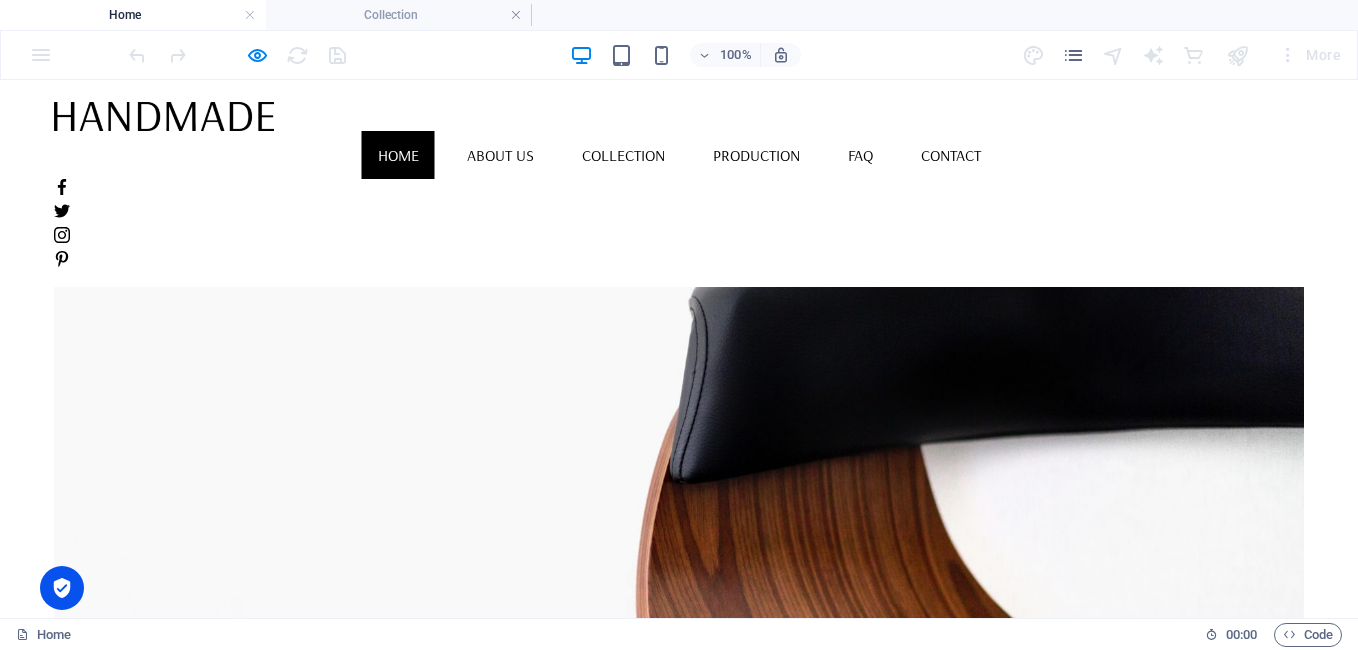 click on "Skip to main content
Home About us Collection Production FAQ Contact New Collection Lorem ipsum dolor sit amet, consectetuer adipiscing elit. Aenean commodo ligula eget dolor. Aenean massa. Cum sociis natoque penatibus et magnis dis parturient montes. Latest Collection Drop content here or  Add elements  Paste clipboard Drop content here or  Add elements  Paste clipboard Drop content here or  Add elements  Paste clipboard Drop content here or  Add elements  Paste clipboard Collection Product Contact us Drop content here or  Add elements  Paste clipboard 10% Discount Lorem ipsum dolor sit amet, consectetuer adipiscing elit. Aenean commodo ligula eget dolor. Aenean massa. Cum sociis natoque penatibus et magnis dis parturient montes. Lorem ipsum dolor sit amet, consectetuer adipiscing elit. Aenean commodo ligula eget dolor. Aenean massa. Cum sociis natoque penatibus et magnis dis parturient montes. Get your Member Card Address 300 Alamo Plaza San Antonio, TX   78205 Phone Phone:  +1-123-456-7890  |" at bounding box center (679, 3415) 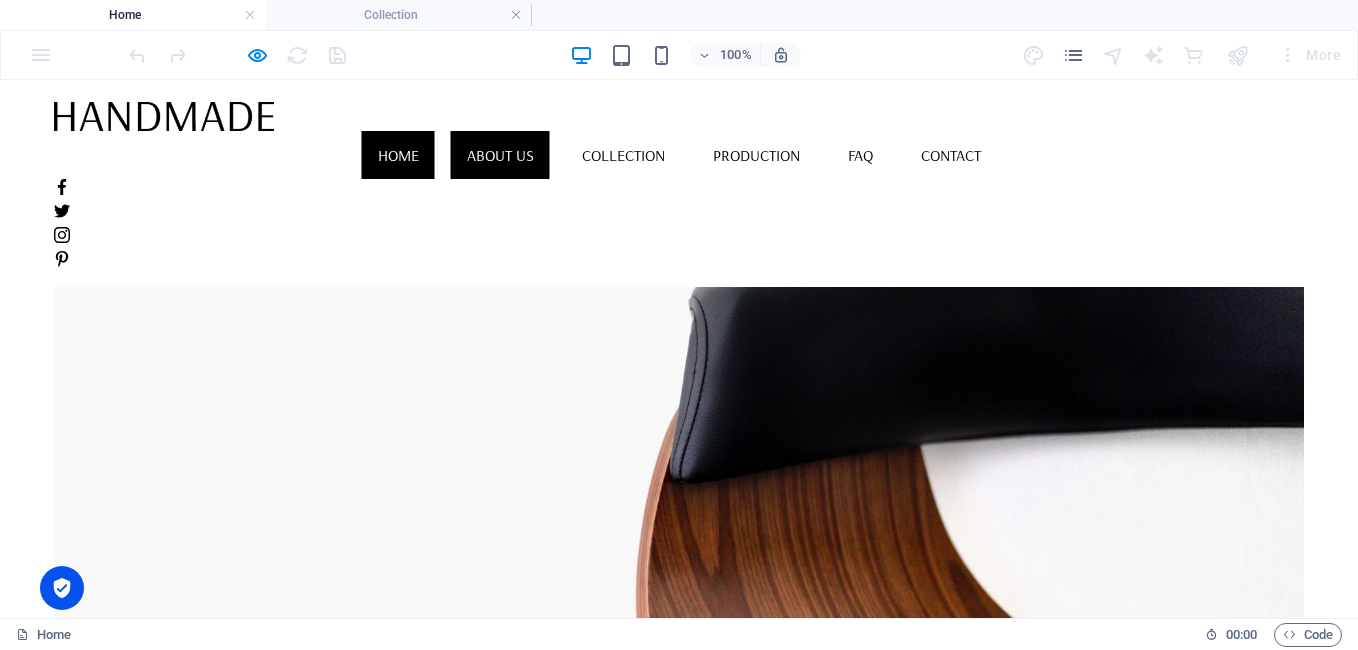 click on "About us" at bounding box center [500, 155] 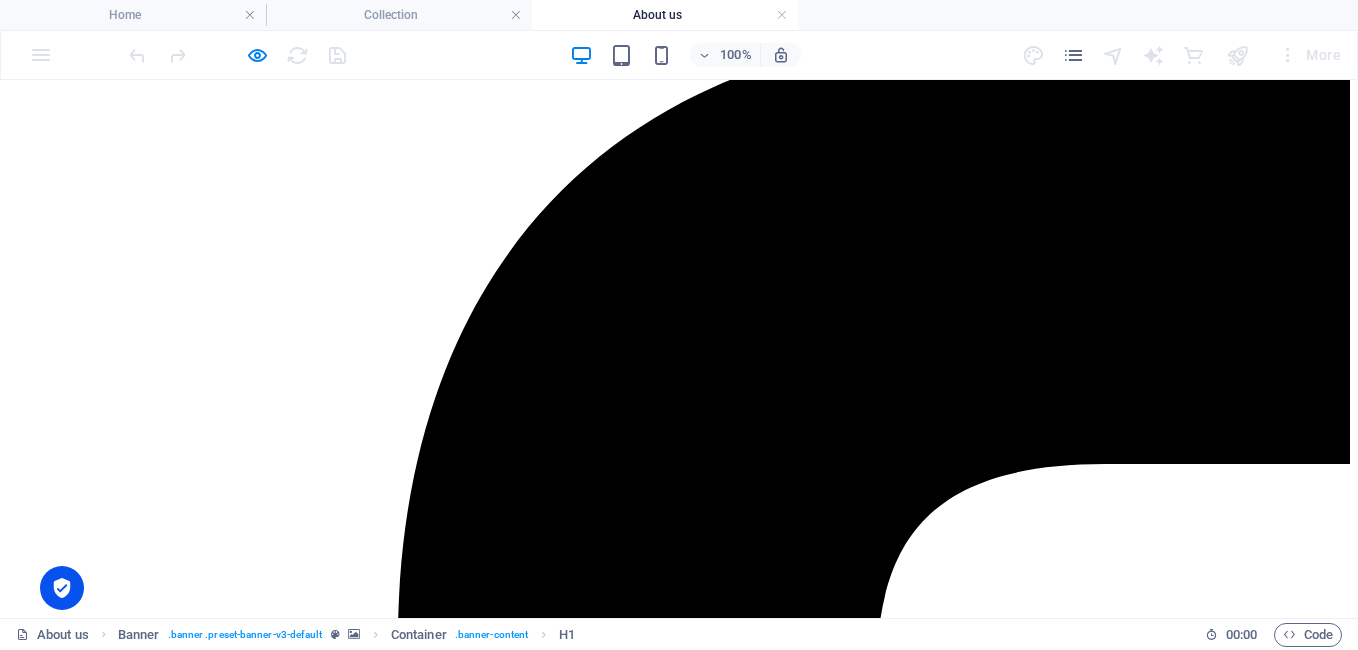 scroll, scrollTop: 266, scrollLeft: 0, axis: vertical 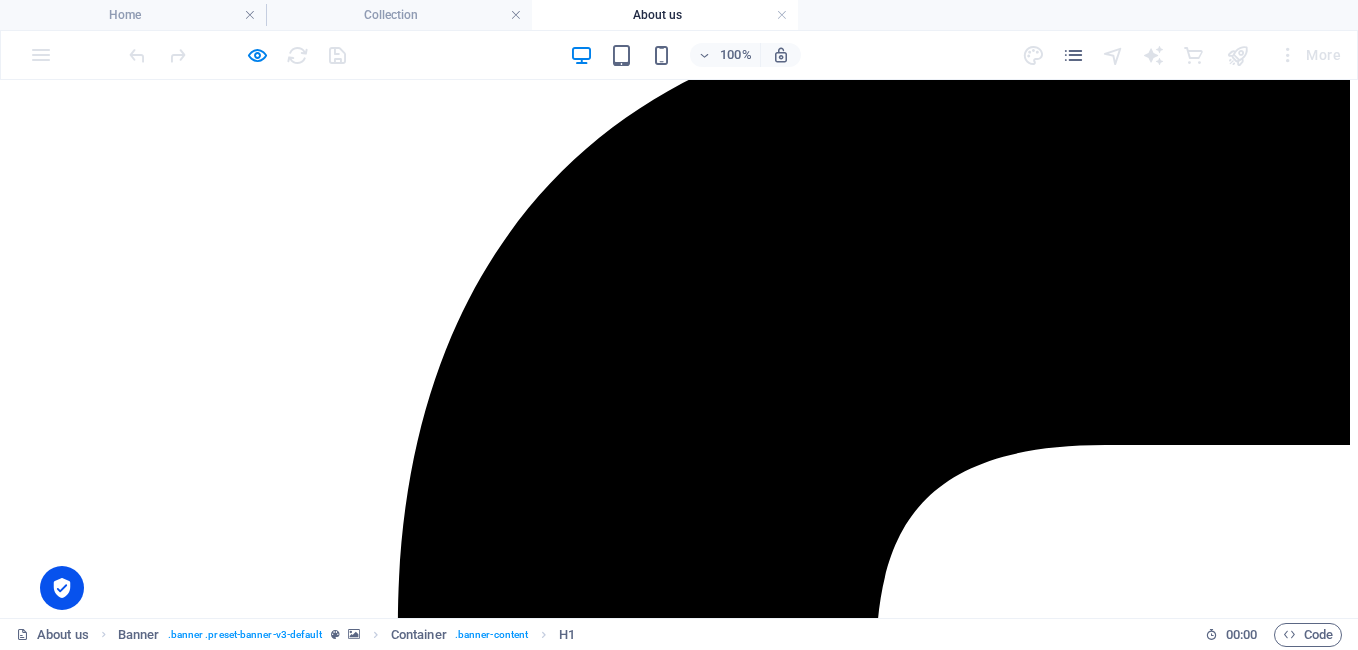 click on "Home About us Collection Production FAQ Contact" at bounding box center (679, -57) 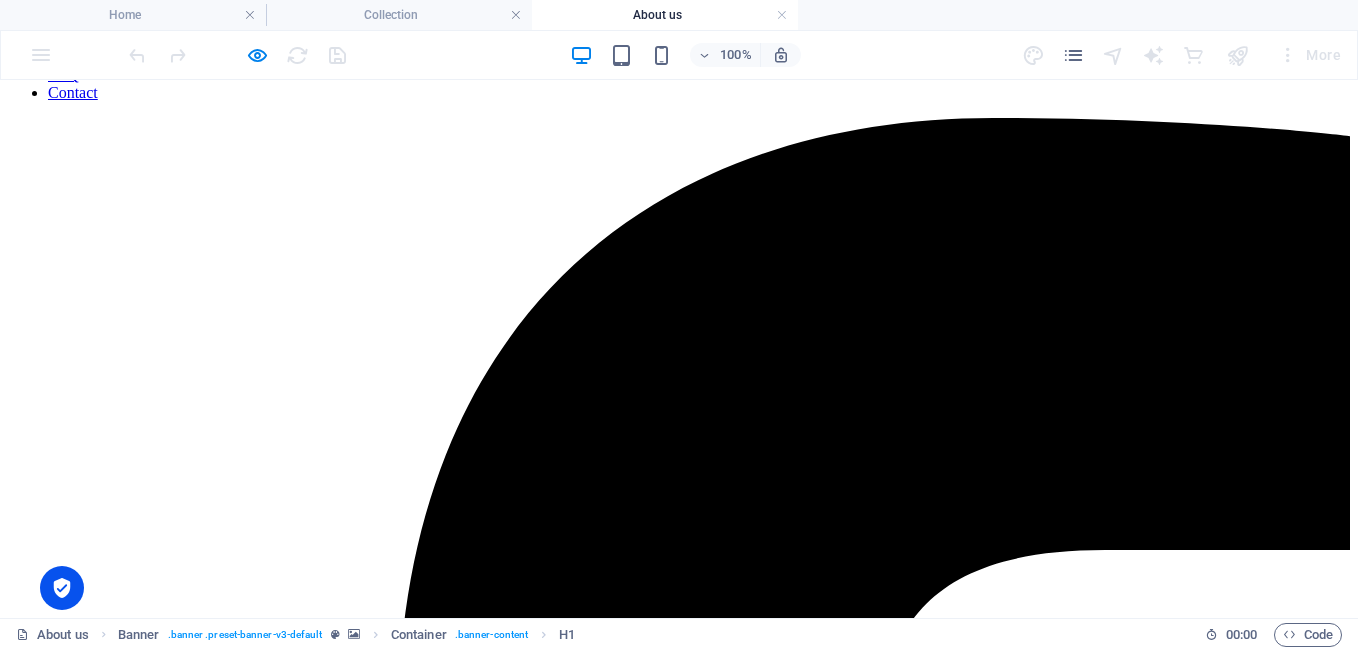 scroll, scrollTop: 0, scrollLeft: 0, axis: both 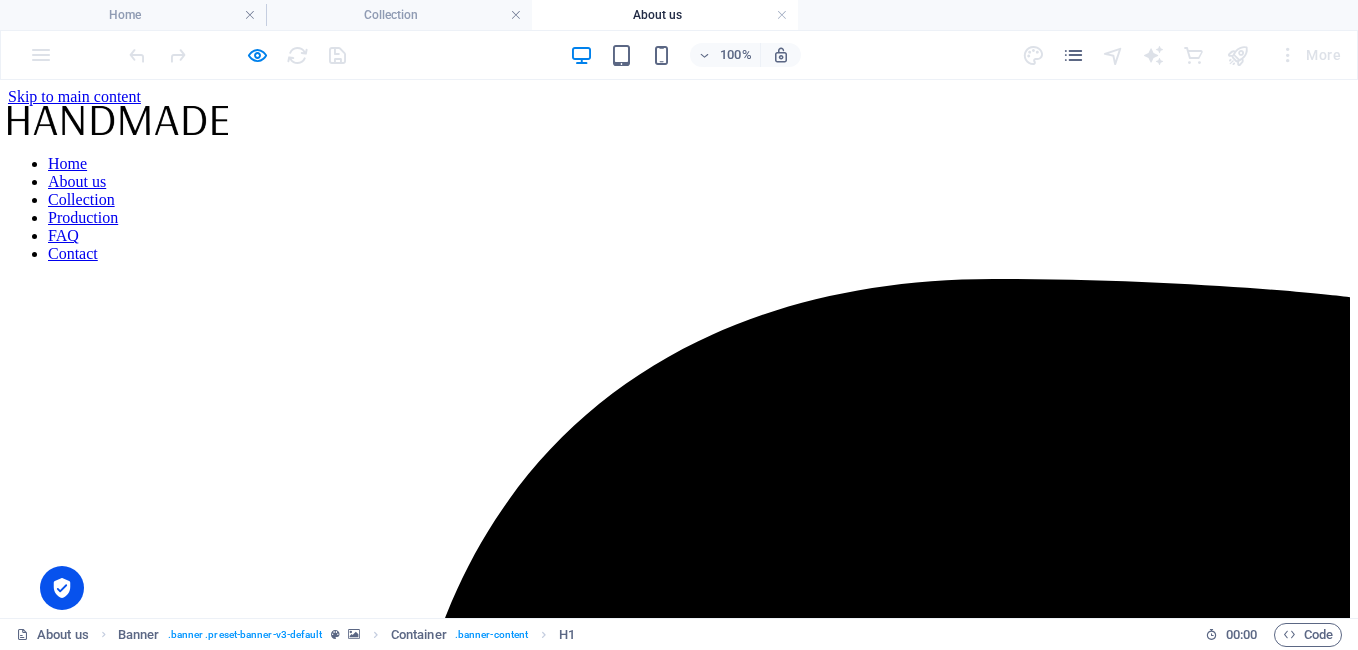 click on "About us" at bounding box center (665, 15) 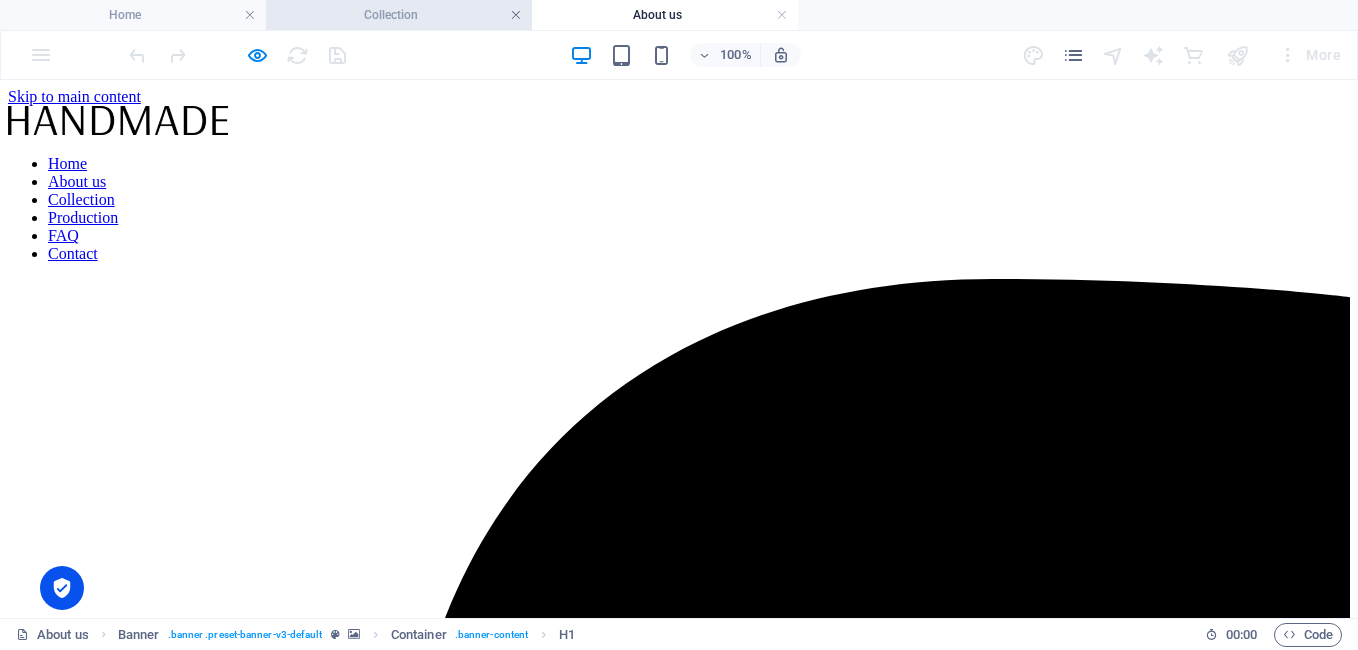 click at bounding box center [516, 15] 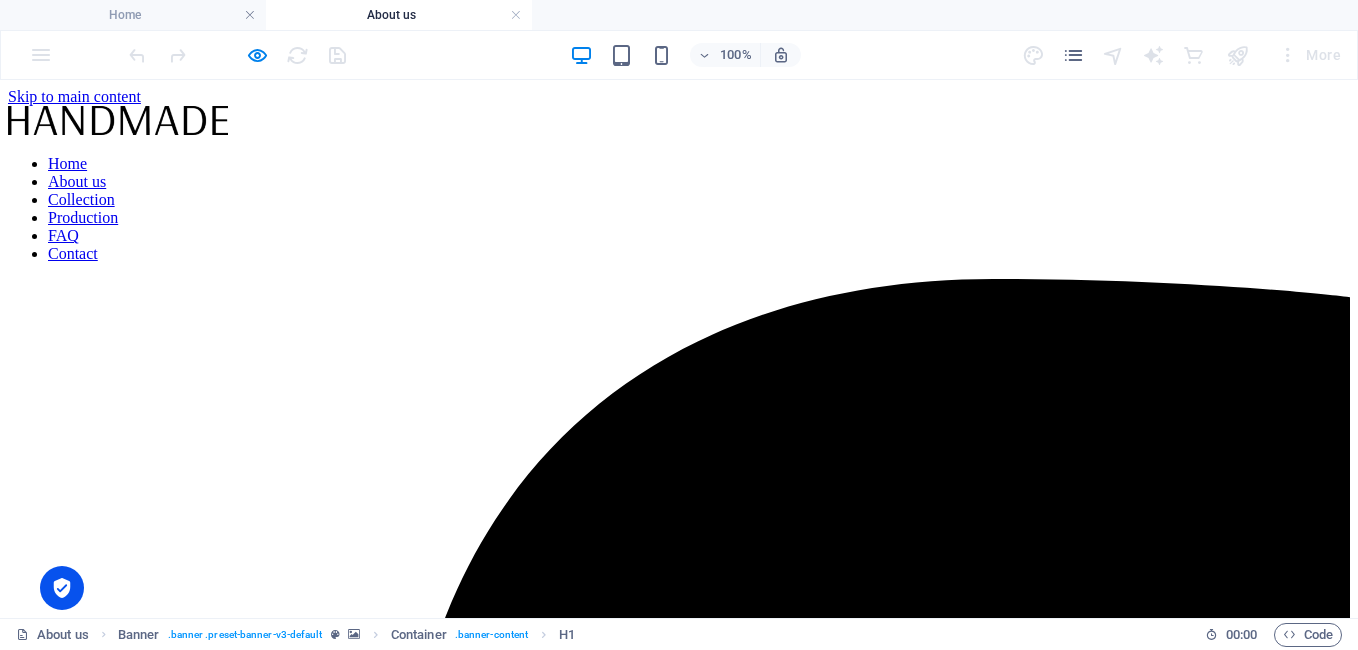click at bounding box center (516, 15) 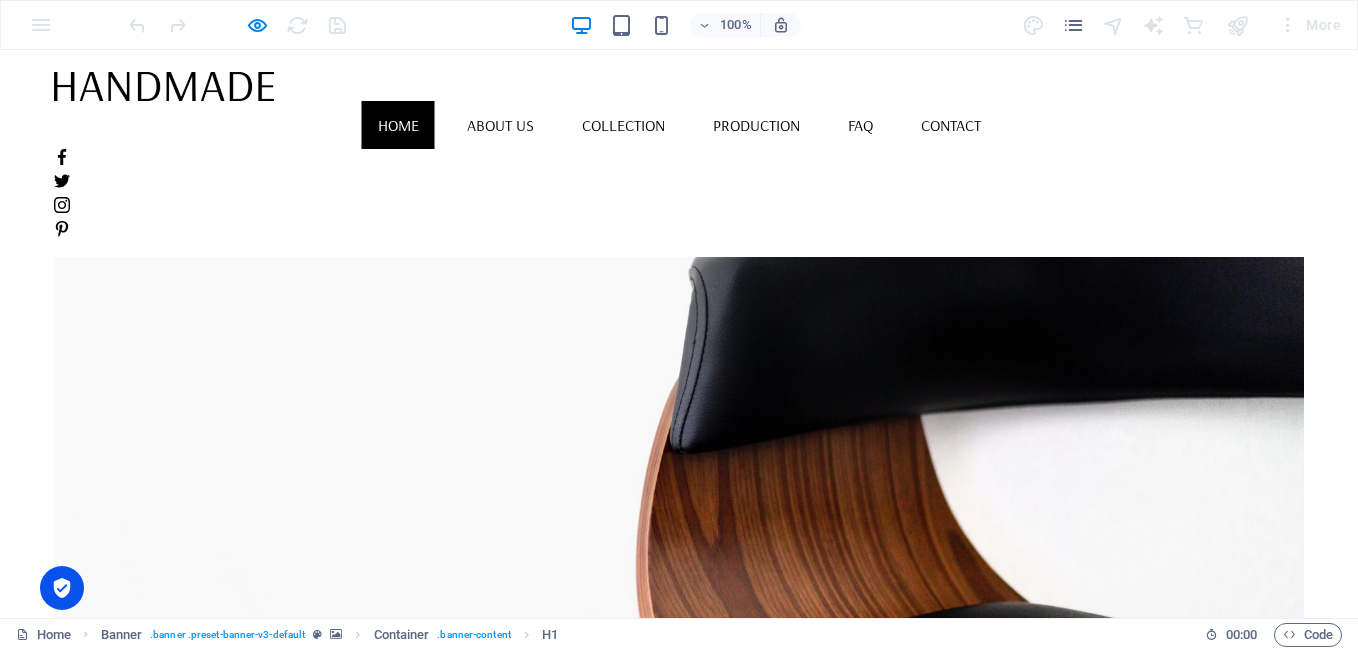 click on "100% More" at bounding box center (679, 25) 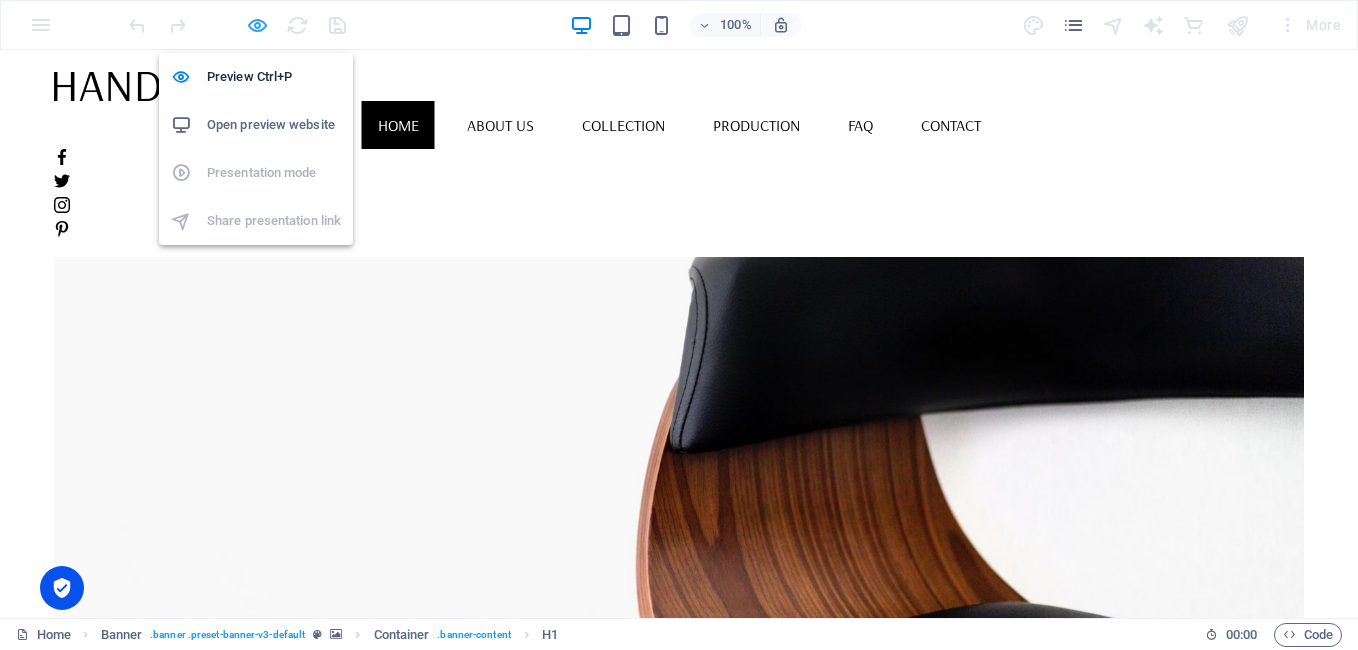 click at bounding box center (257, 25) 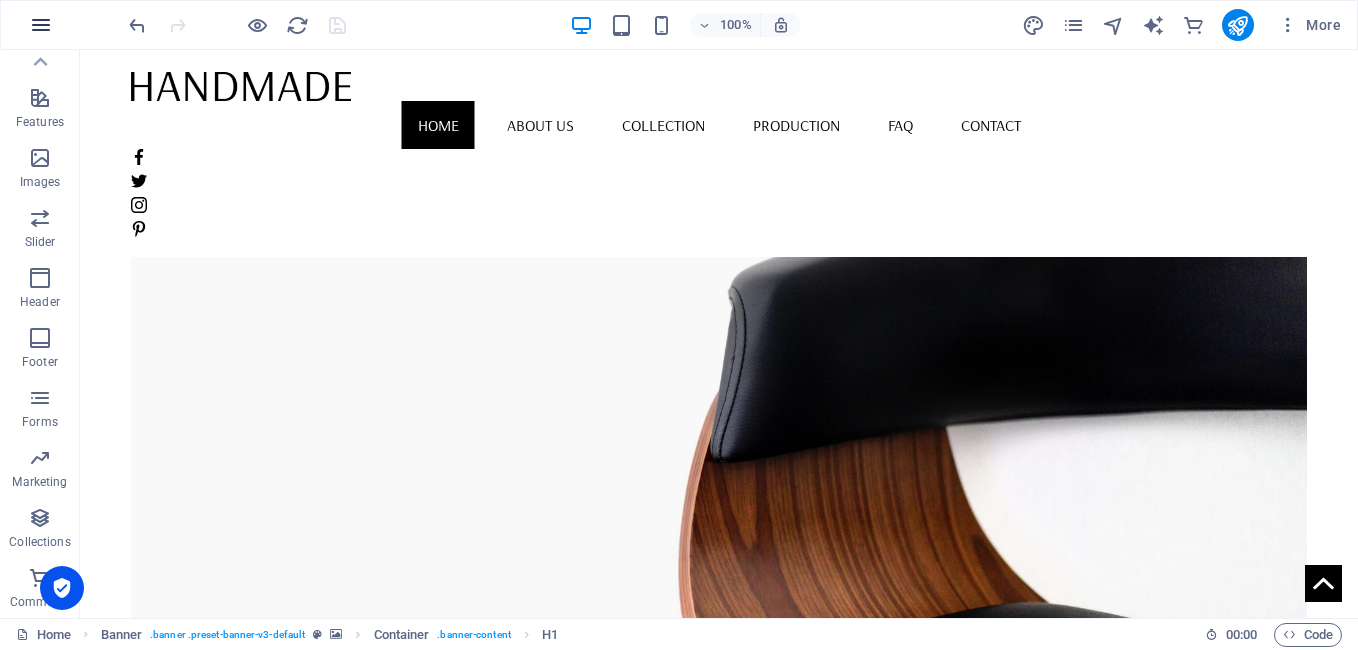click at bounding box center [41, 25] 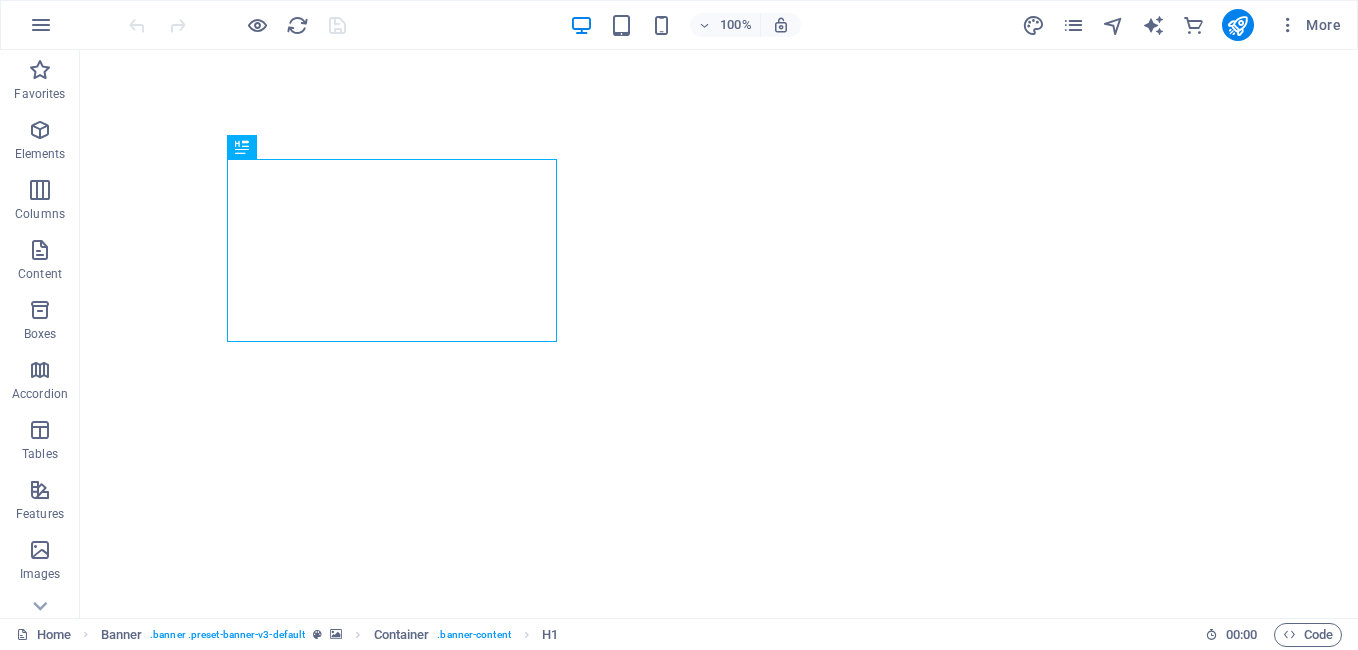 scroll, scrollTop: 0, scrollLeft: 0, axis: both 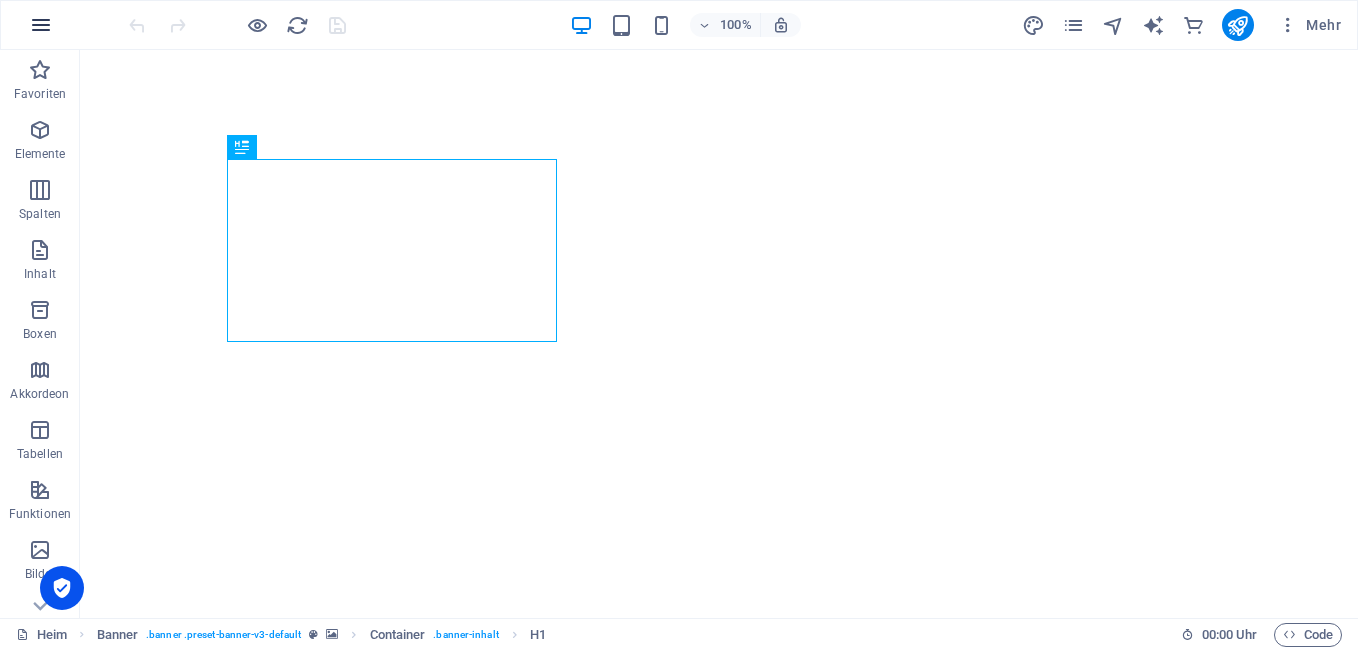 click at bounding box center [41, 25] 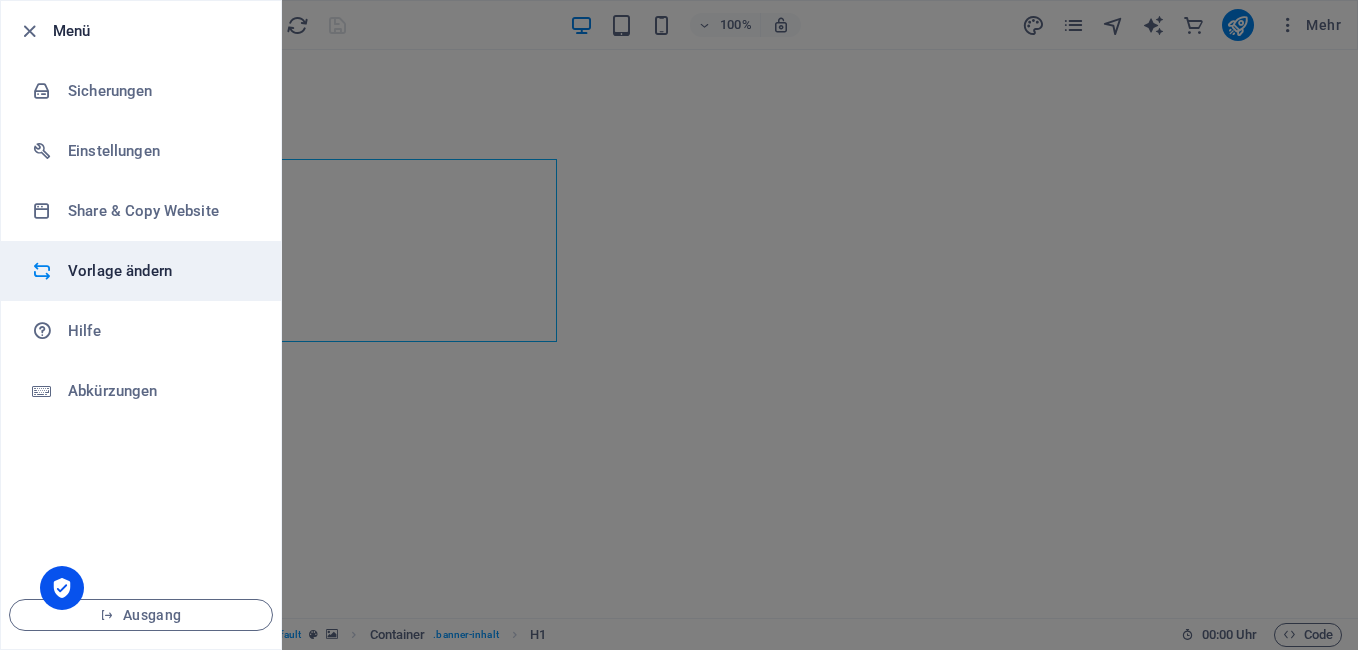 click on "Vorlage ändern" at bounding box center [160, 271] 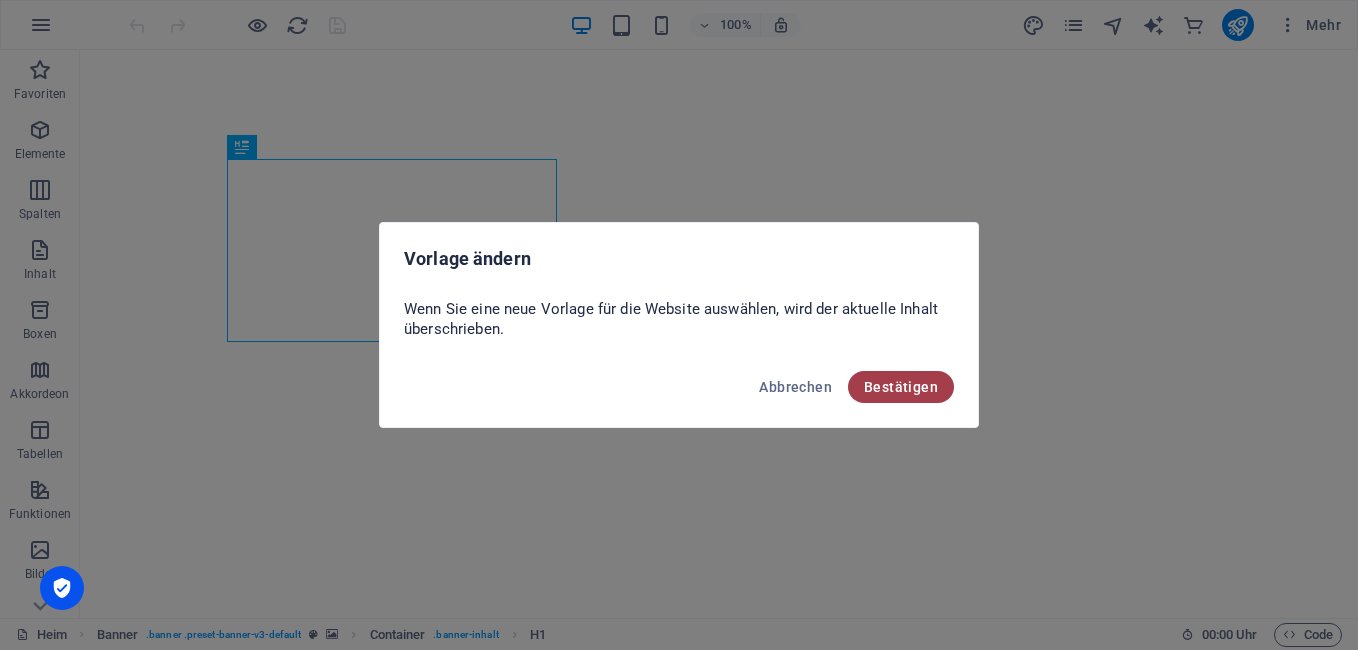 click on "Bestätigen" at bounding box center [901, 387] 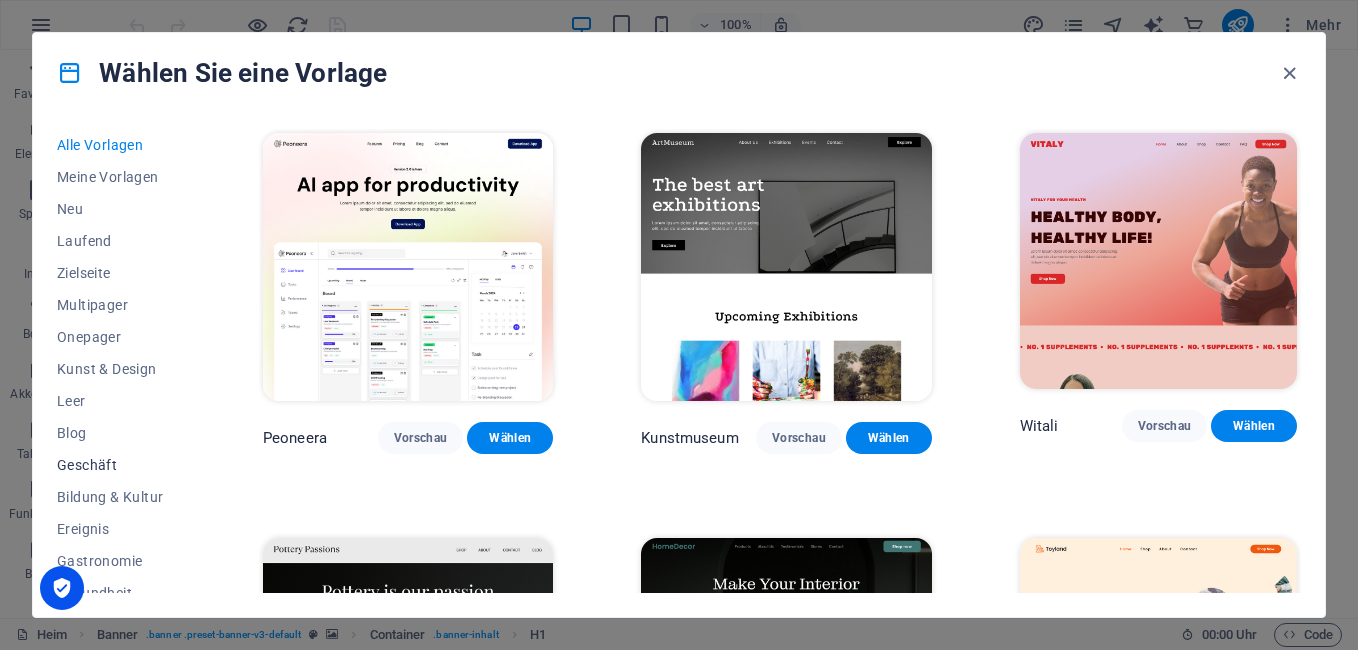 click on "Geschäft" at bounding box center [116, 465] 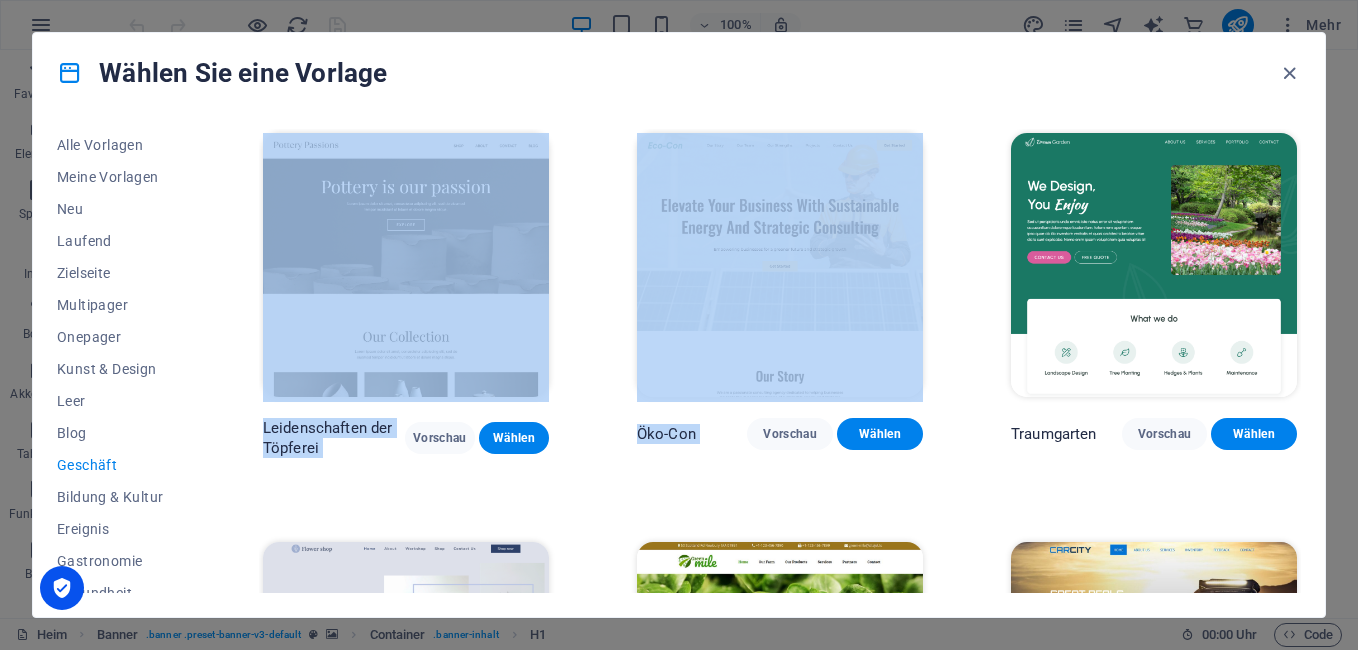drag, startPoint x: 1352, startPoint y: 82, endPoint x: 1356, endPoint y: 121, distance: 39.20459 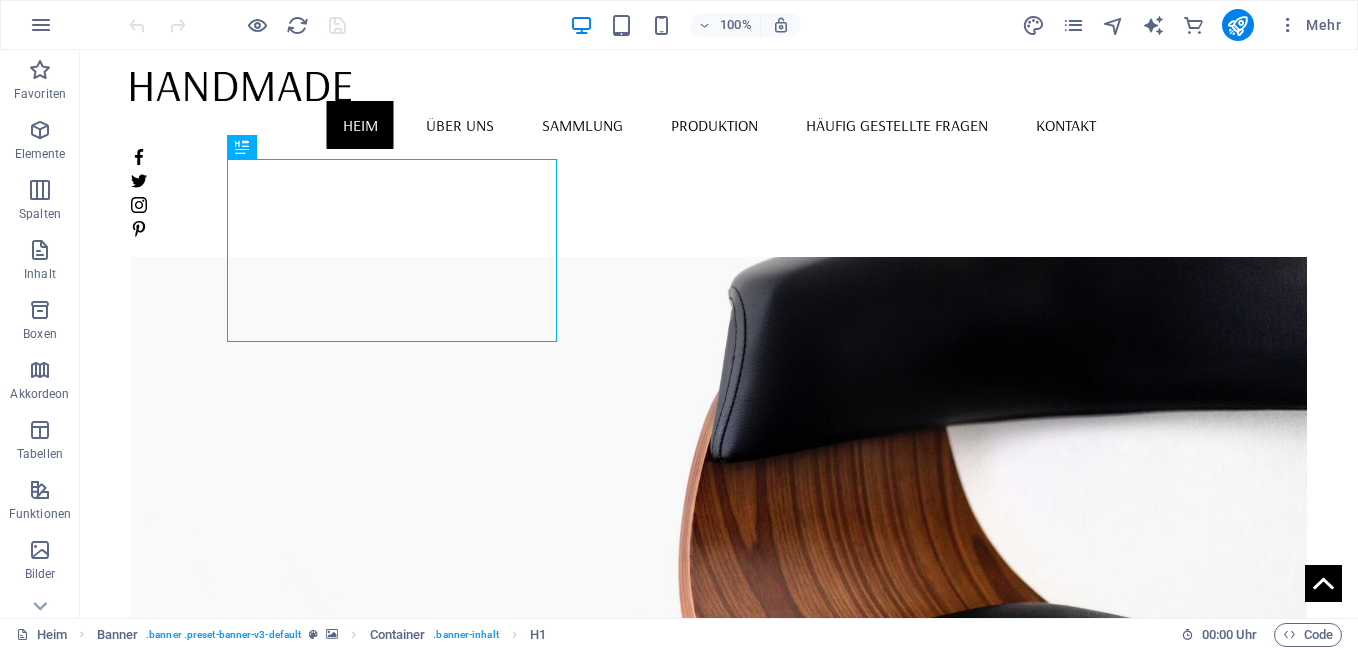 scroll, scrollTop: 0, scrollLeft: 0, axis: both 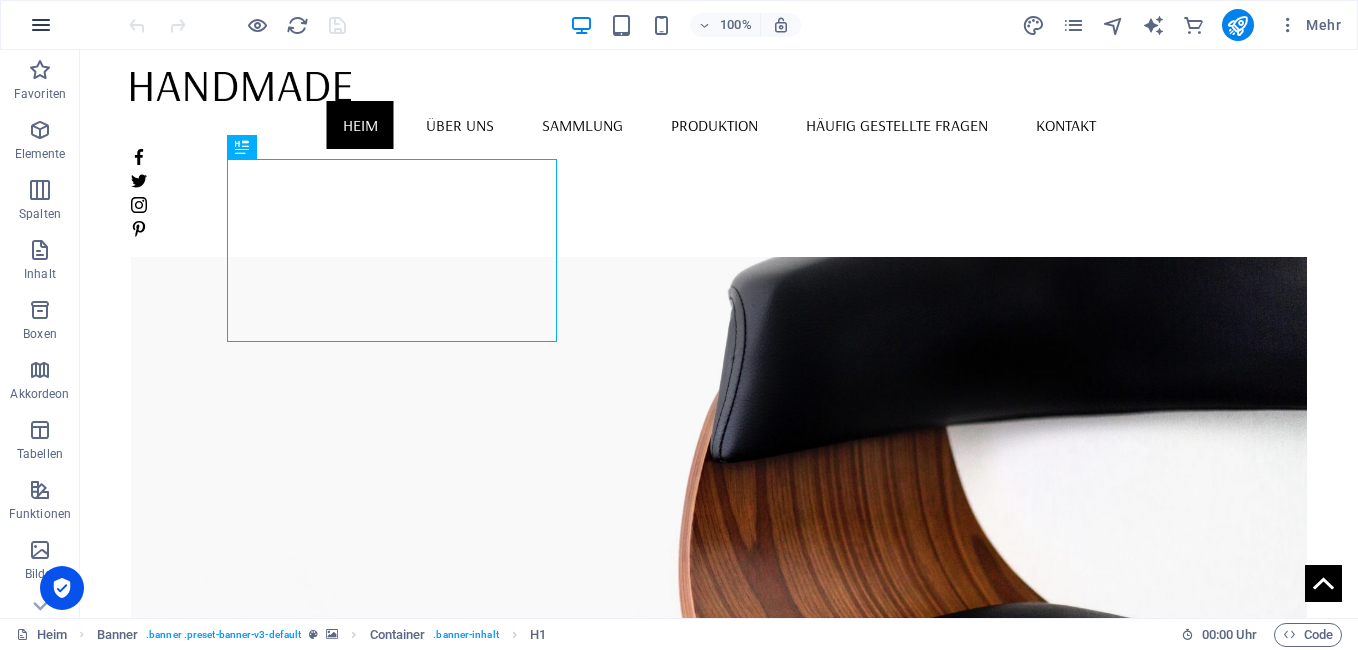 click at bounding box center (41, 25) 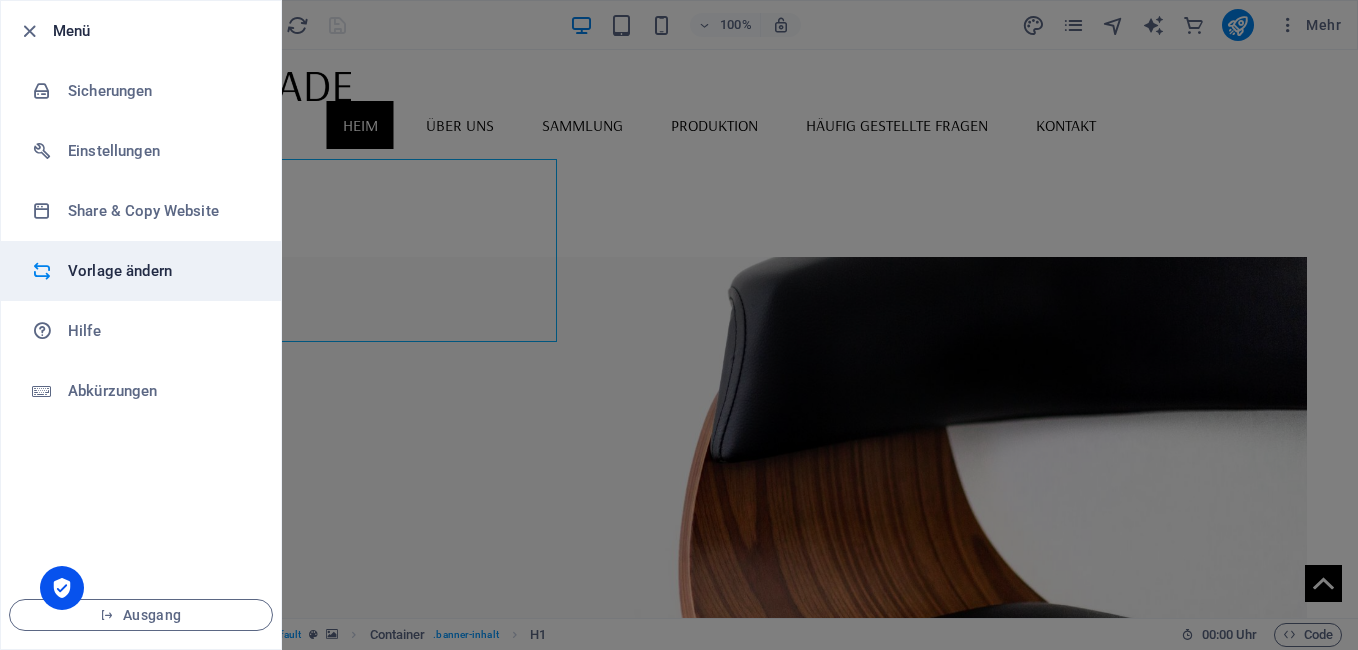 click on "Vorlage ändern" at bounding box center [160, 271] 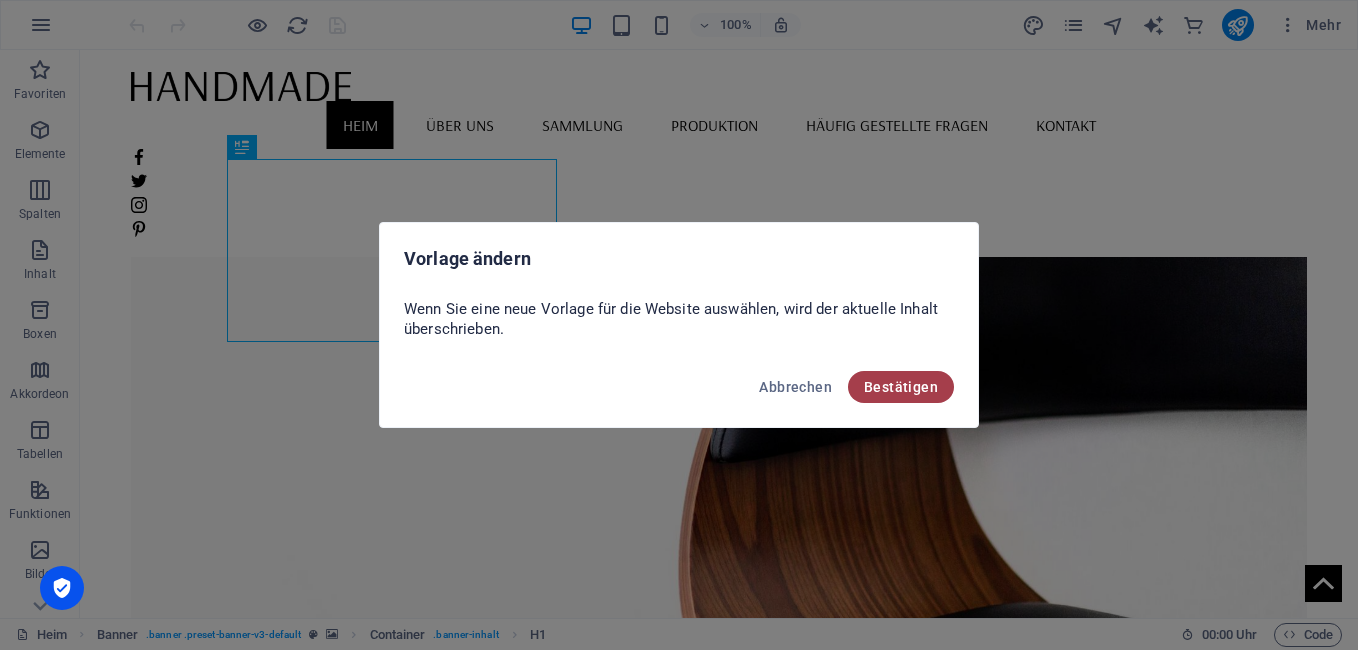 click on "Bestätigen" at bounding box center [901, 387] 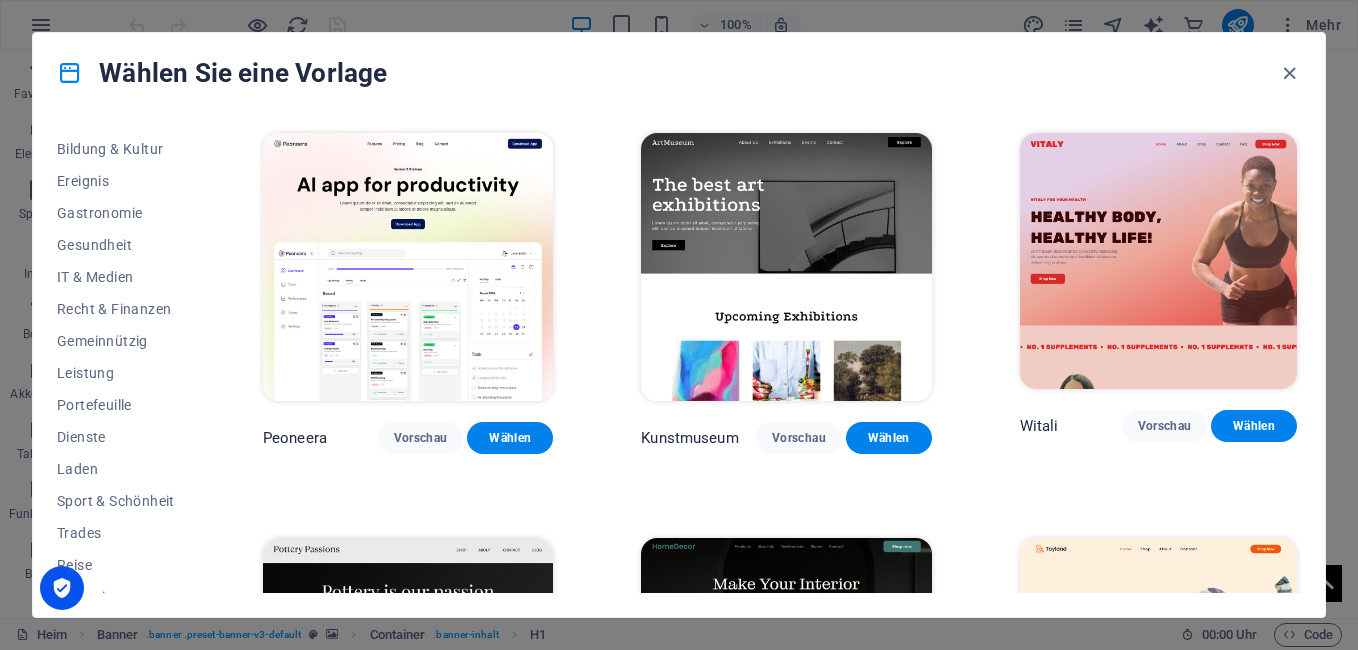 scroll, scrollTop: 368, scrollLeft: 0, axis: vertical 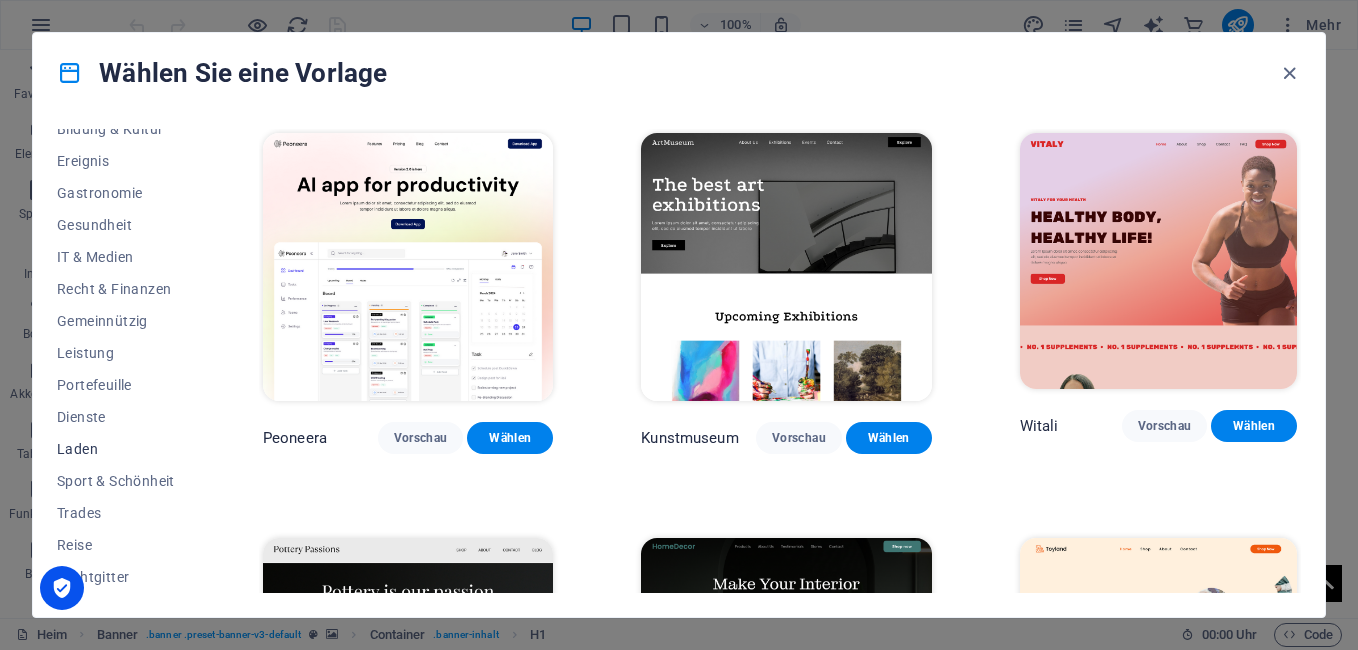 click on "Laden" at bounding box center (116, 449) 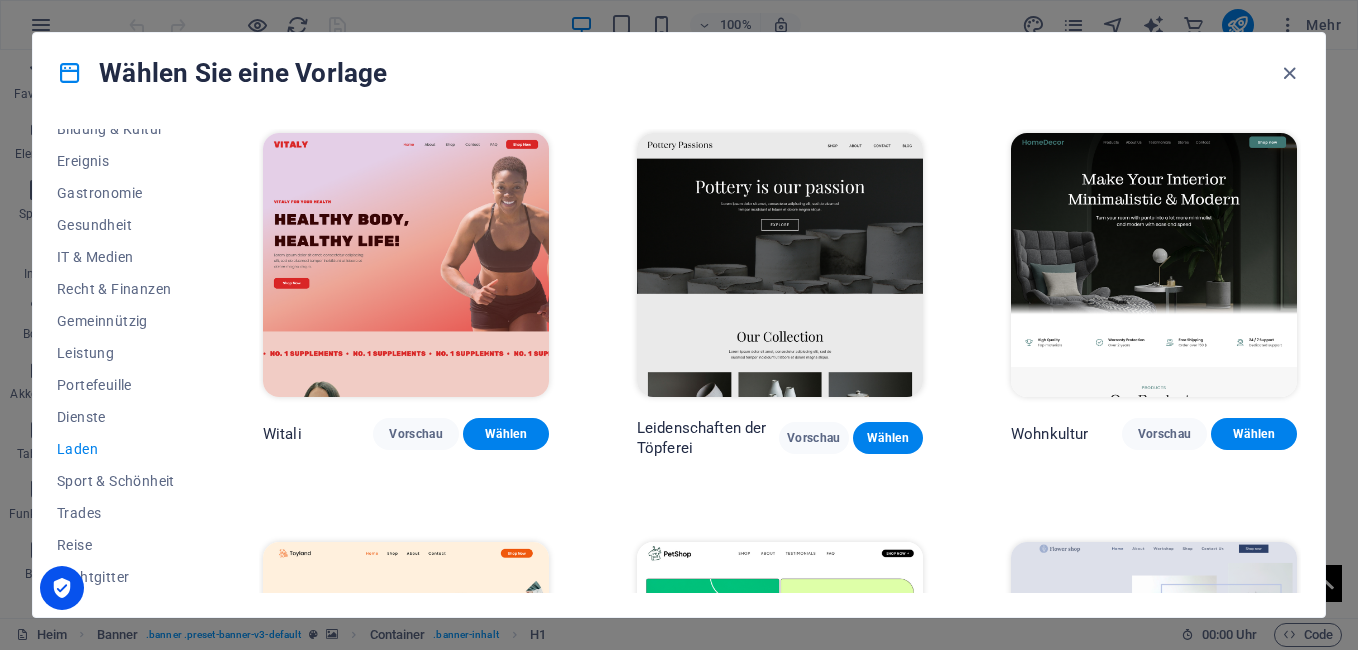 drag, startPoint x: 1301, startPoint y: 175, endPoint x: 1301, endPoint y: 223, distance: 48 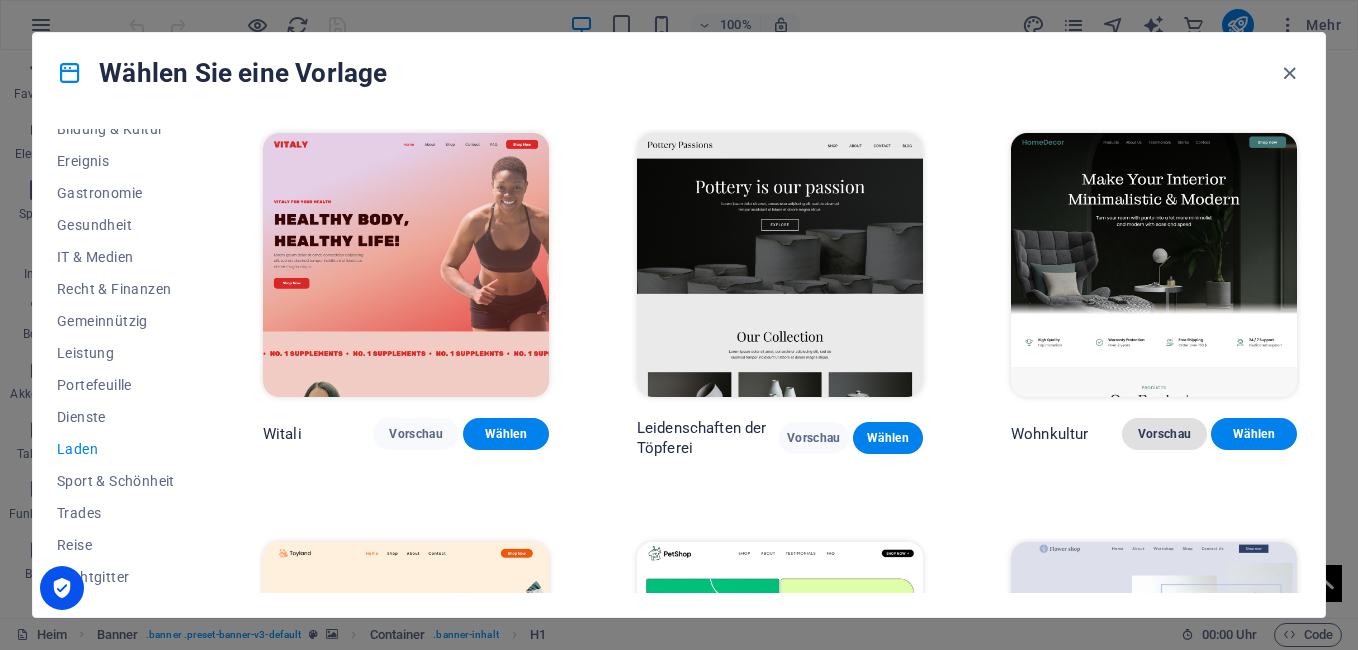 drag, startPoint x: 1310, startPoint y: 489, endPoint x: 1168, endPoint y: 433, distance: 152.64337 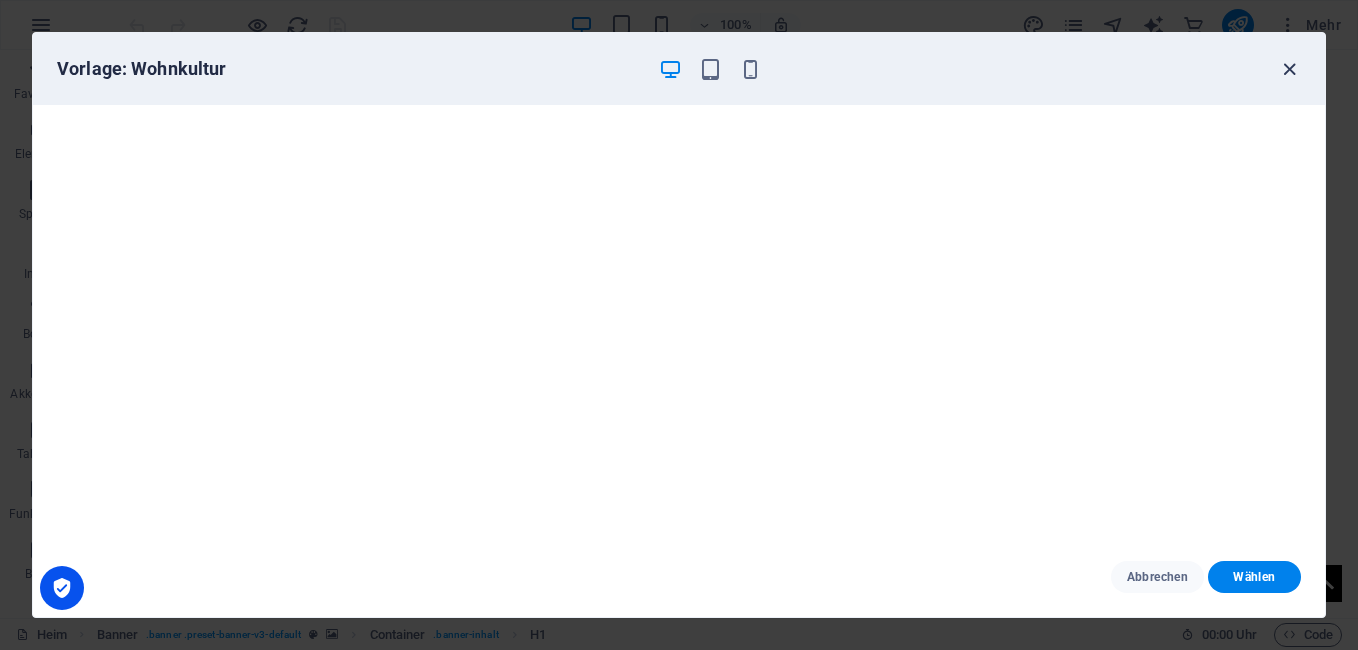 click at bounding box center [1289, 69] 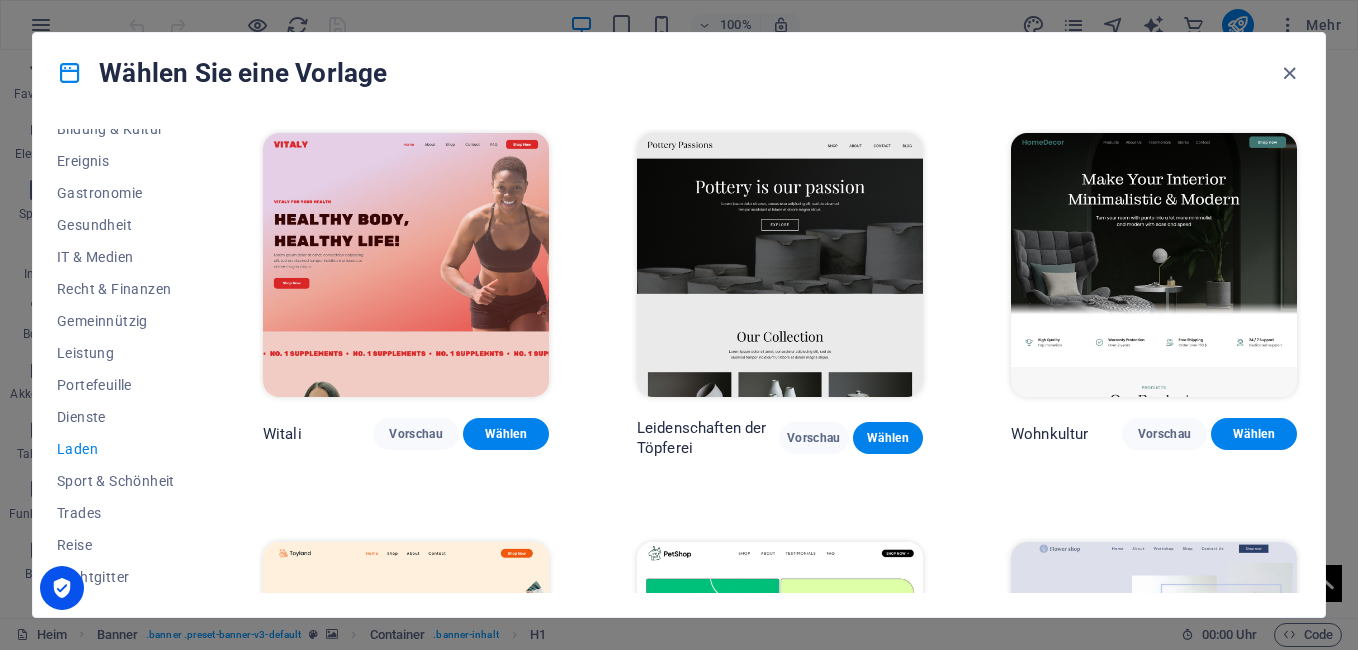 click at bounding box center (1289, 73) 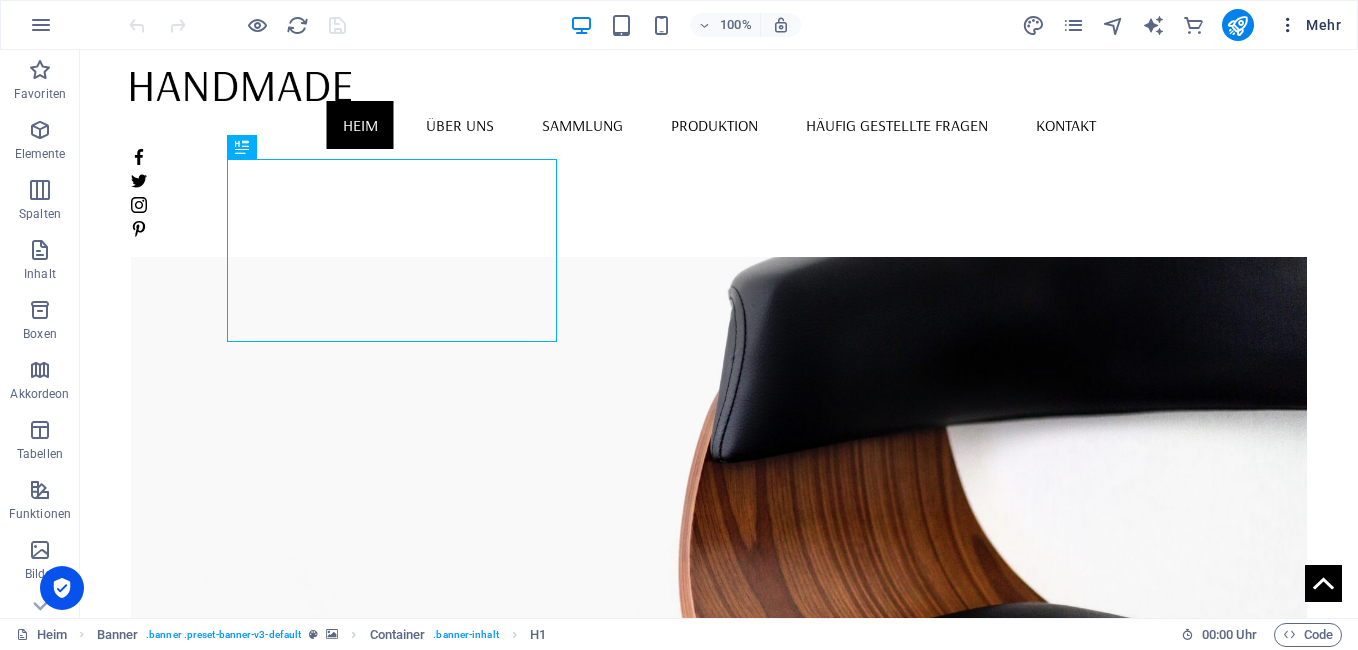 click at bounding box center [1288, 25] 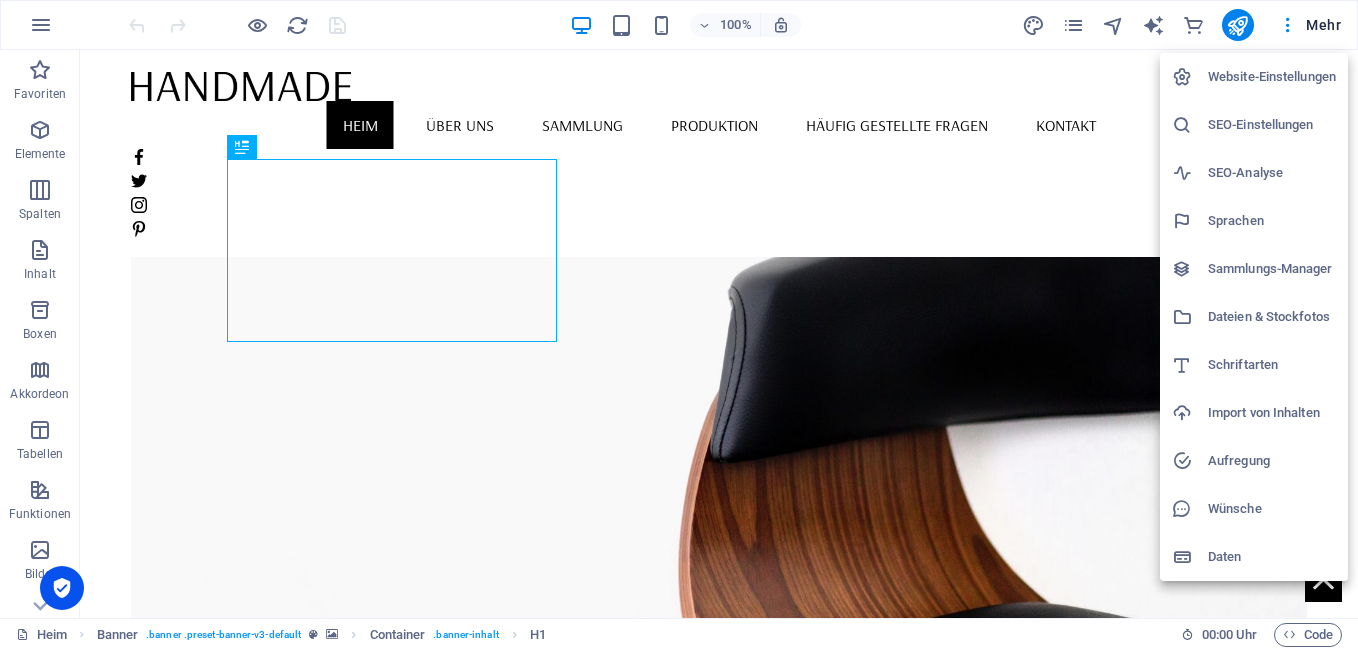 click at bounding box center (679, 325) 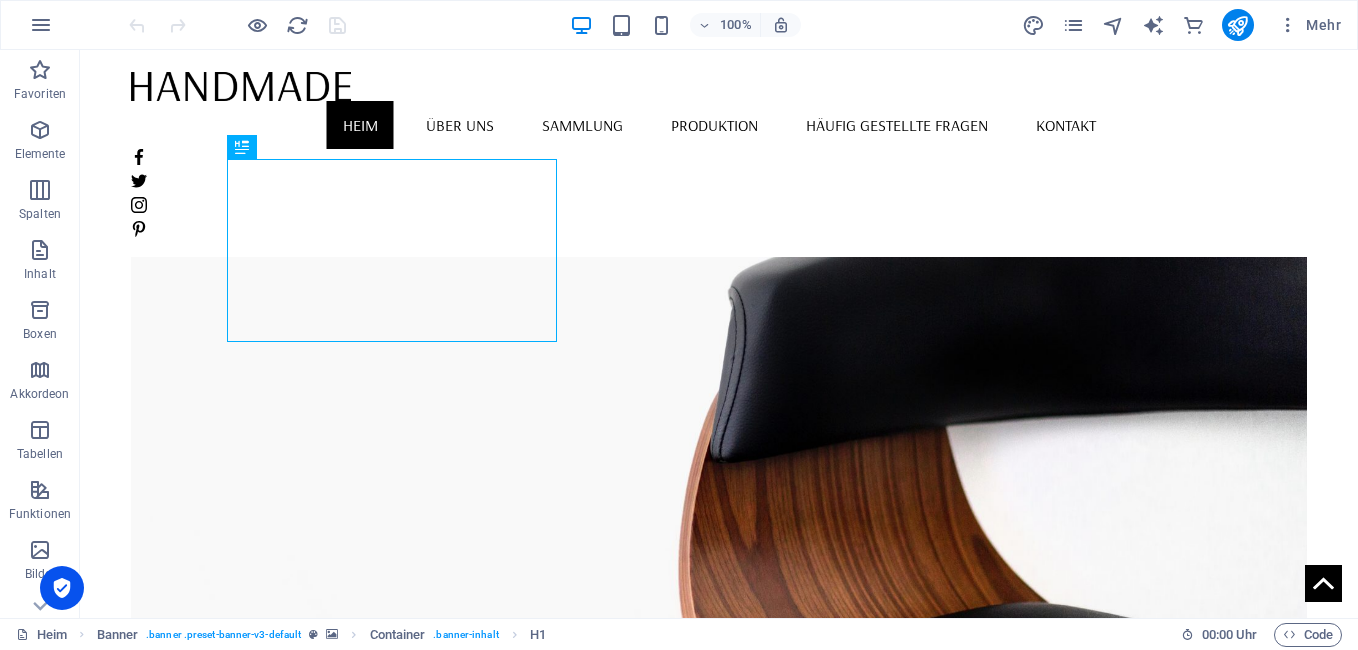 click on "Mehr" at bounding box center [1323, 25] 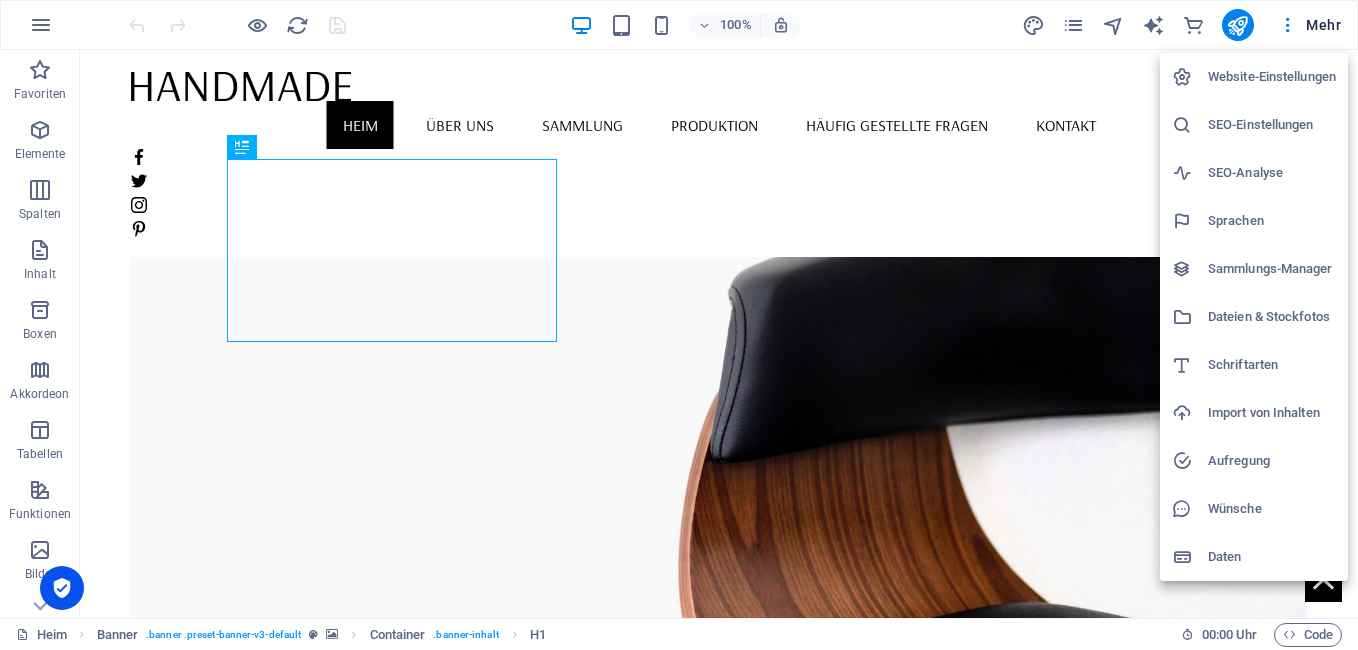 click at bounding box center (679, 325) 